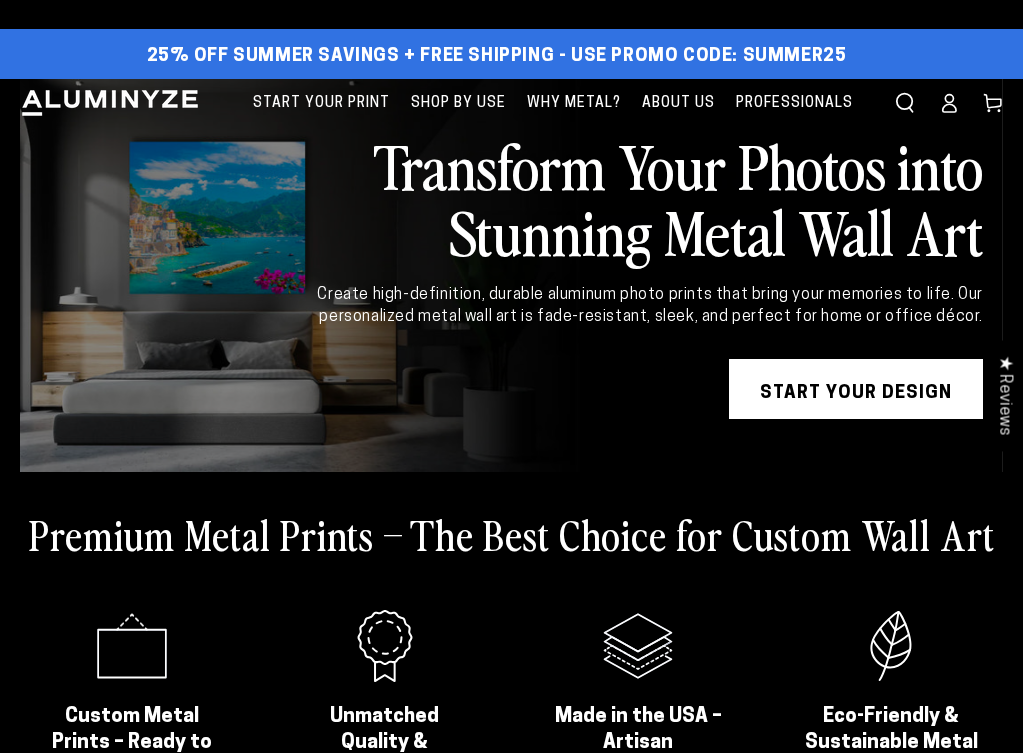 scroll, scrollTop: 0, scrollLeft: 0, axis: both 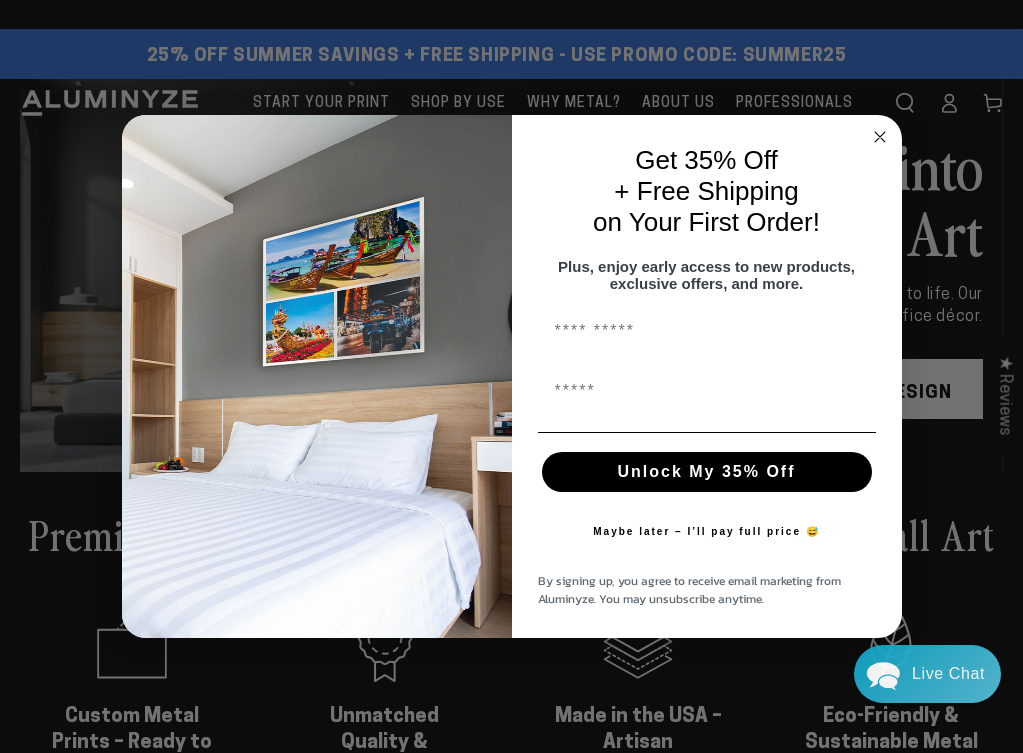 click 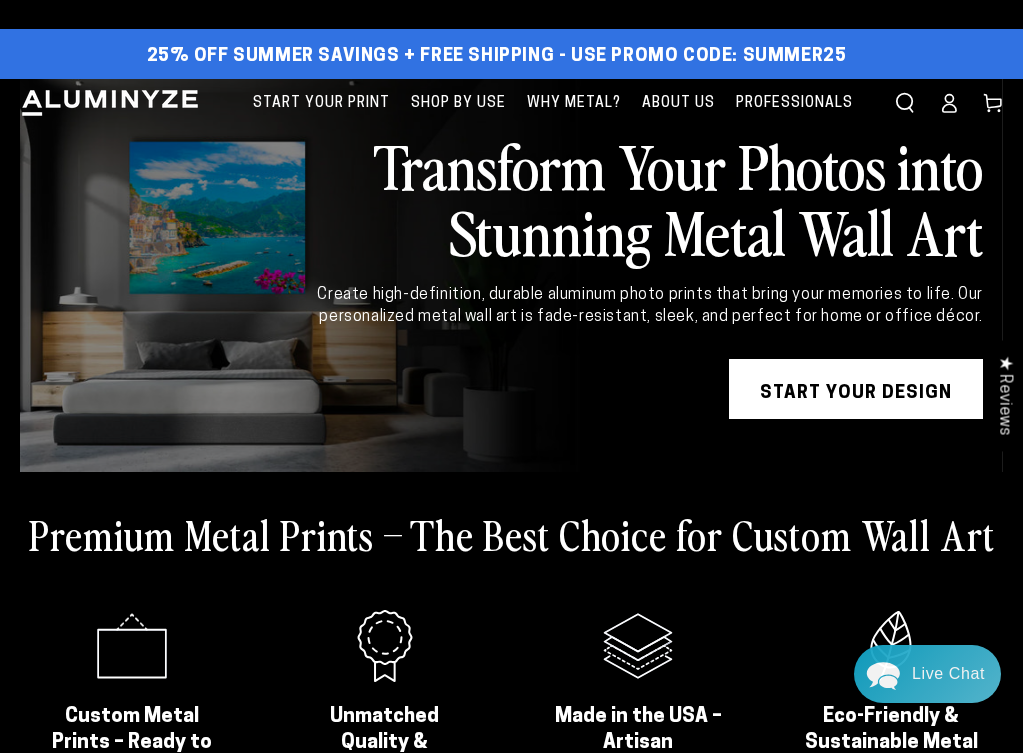 click on "START YOUR DESIGN" at bounding box center (856, 389) 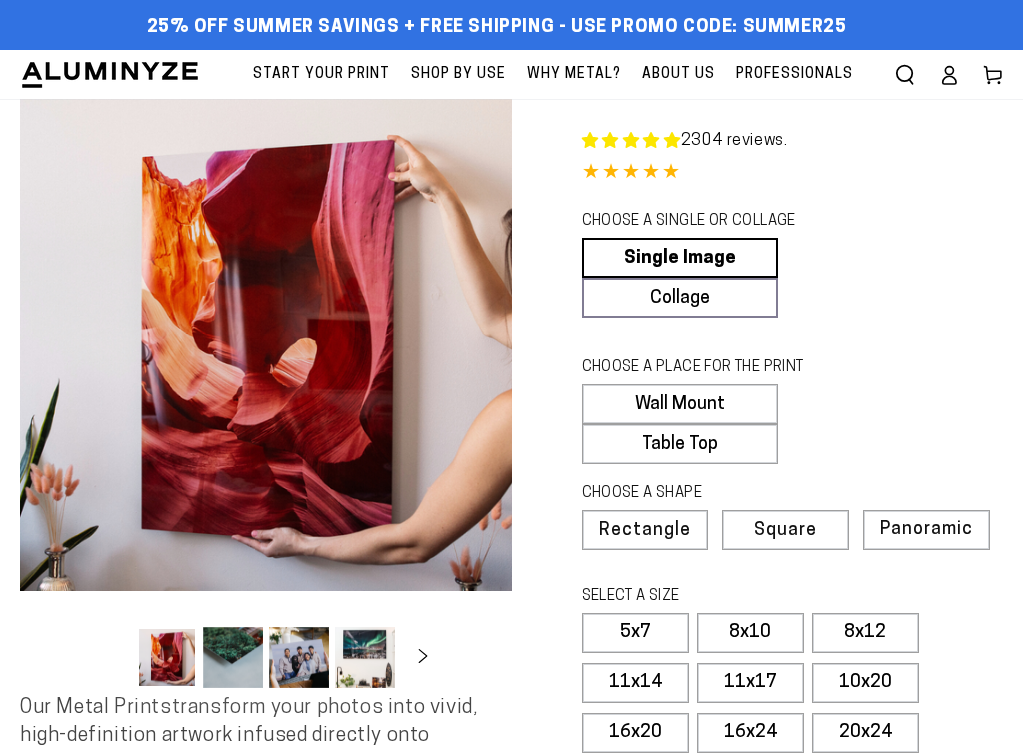 scroll, scrollTop: 0, scrollLeft: 0, axis: both 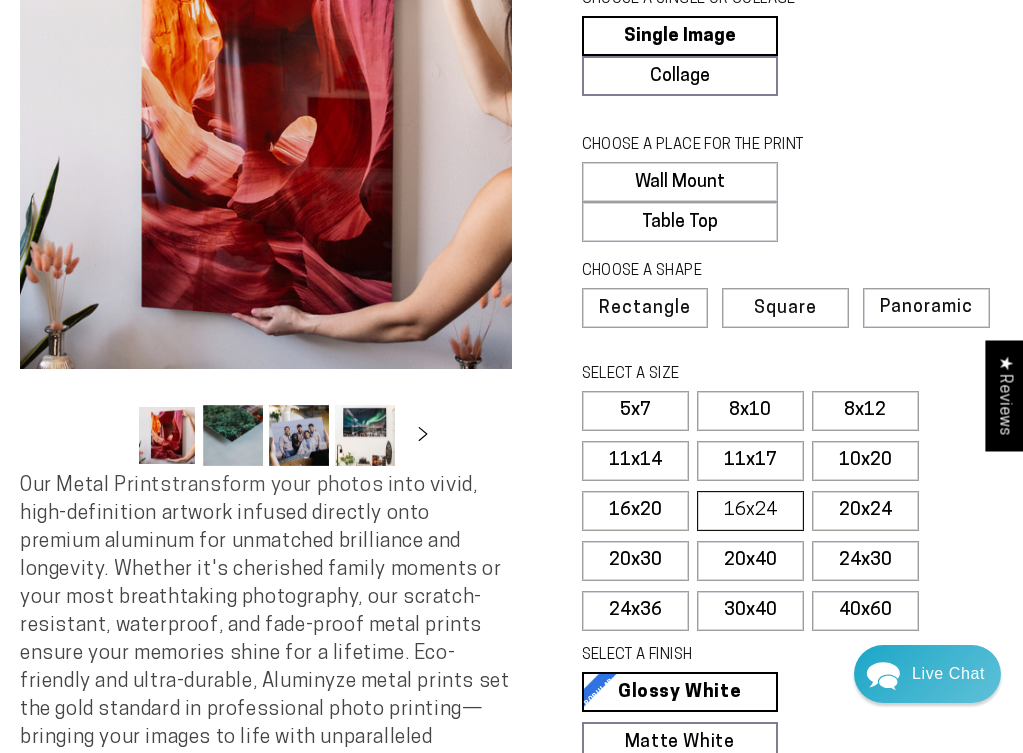 click on "16x24" at bounding box center (750, 511) 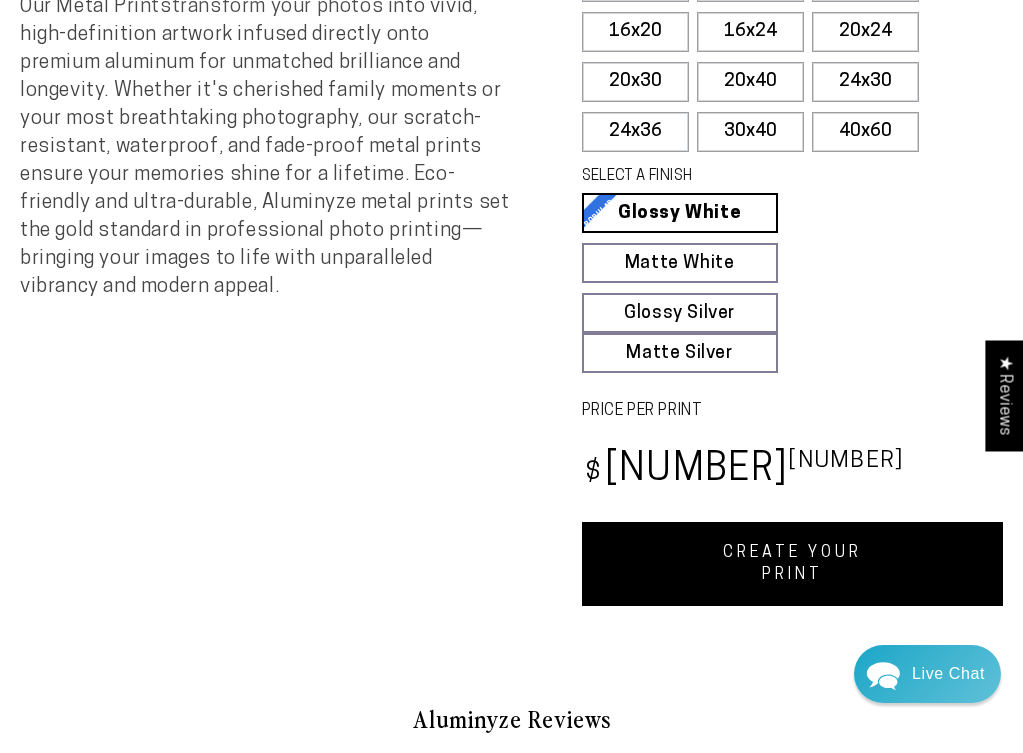 scroll, scrollTop: 708, scrollLeft: 0, axis: vertical 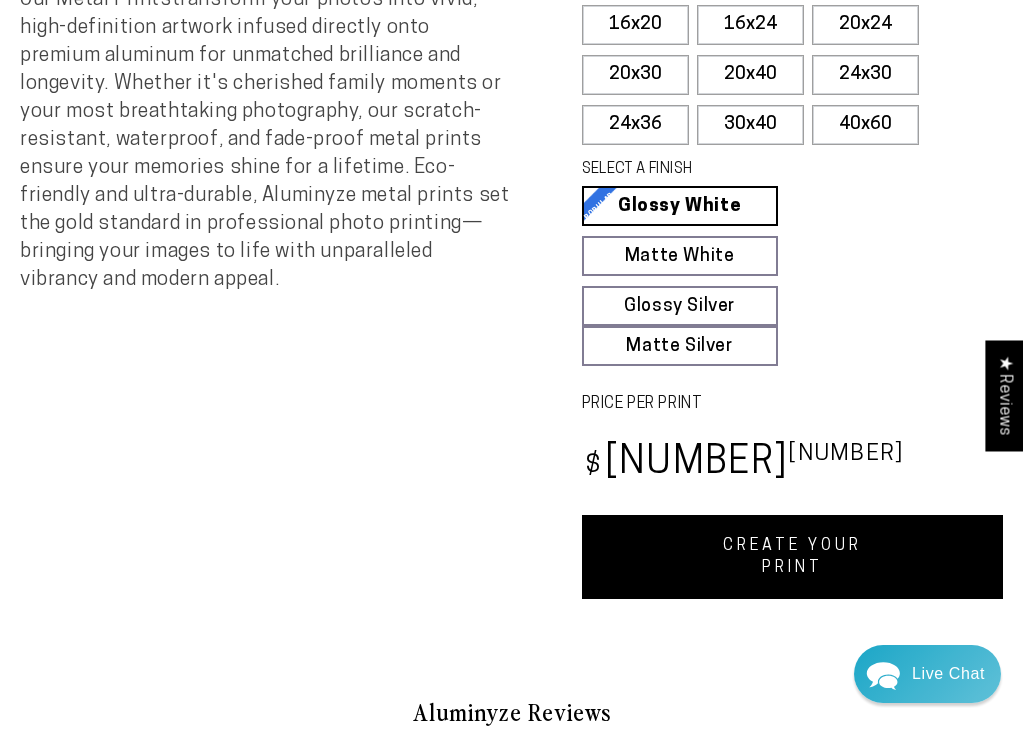 click on "CREATE YOUR PRINT" at bounding box center [793, 557] 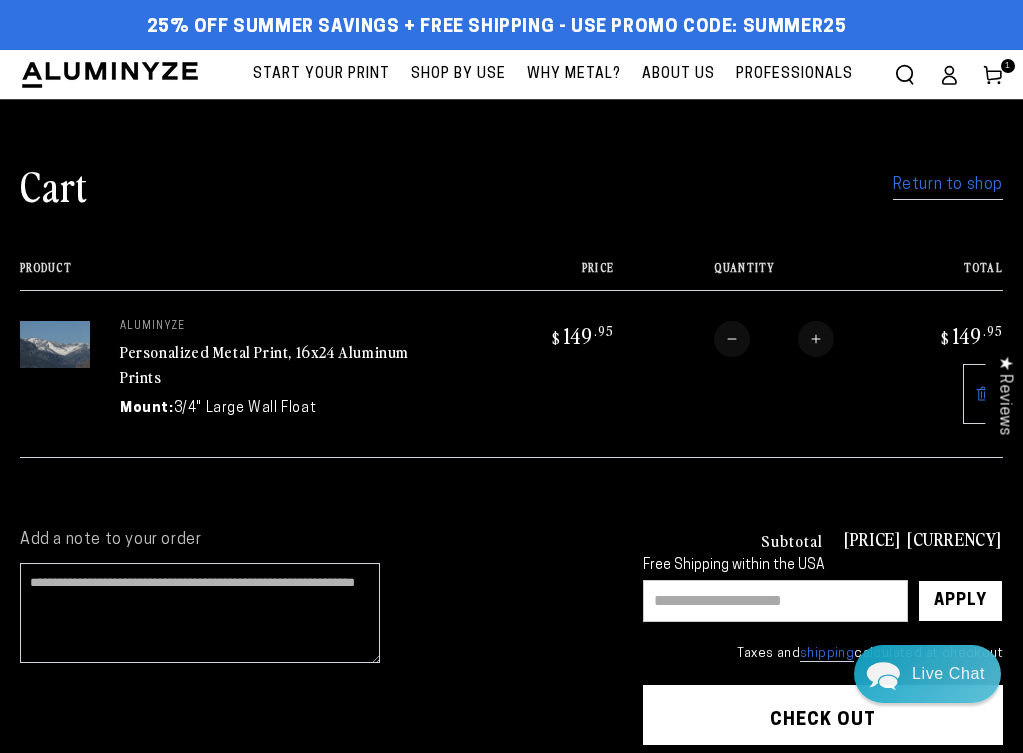 scroll, scrollTop: 0, scrollLeft: 0, axis: both 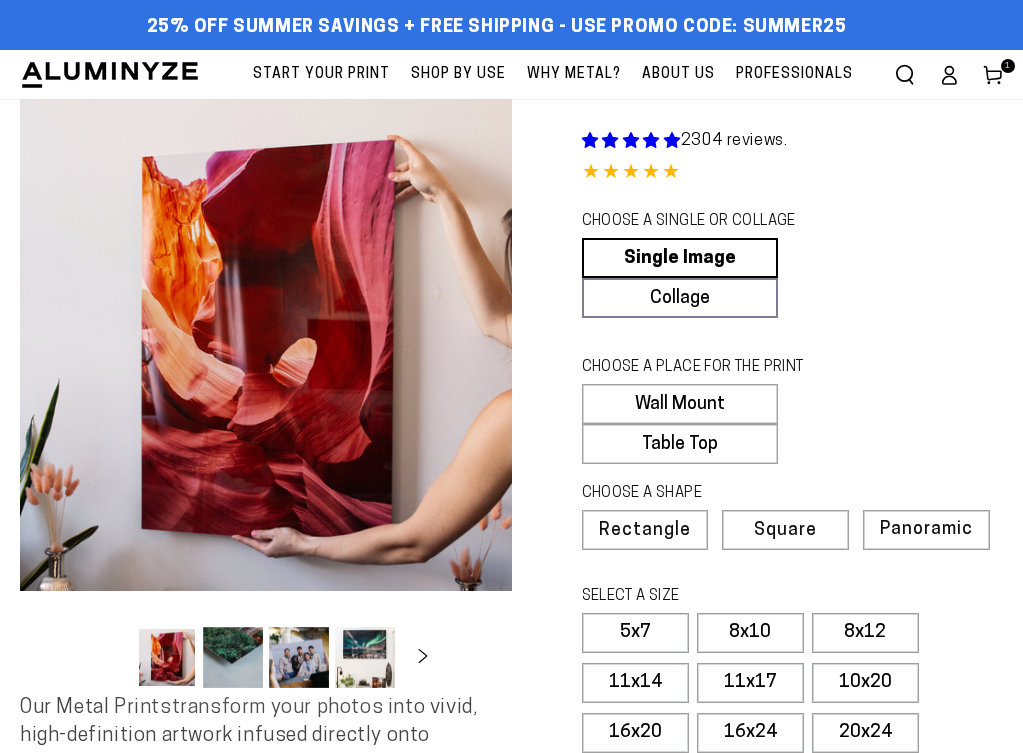 select on "**********" 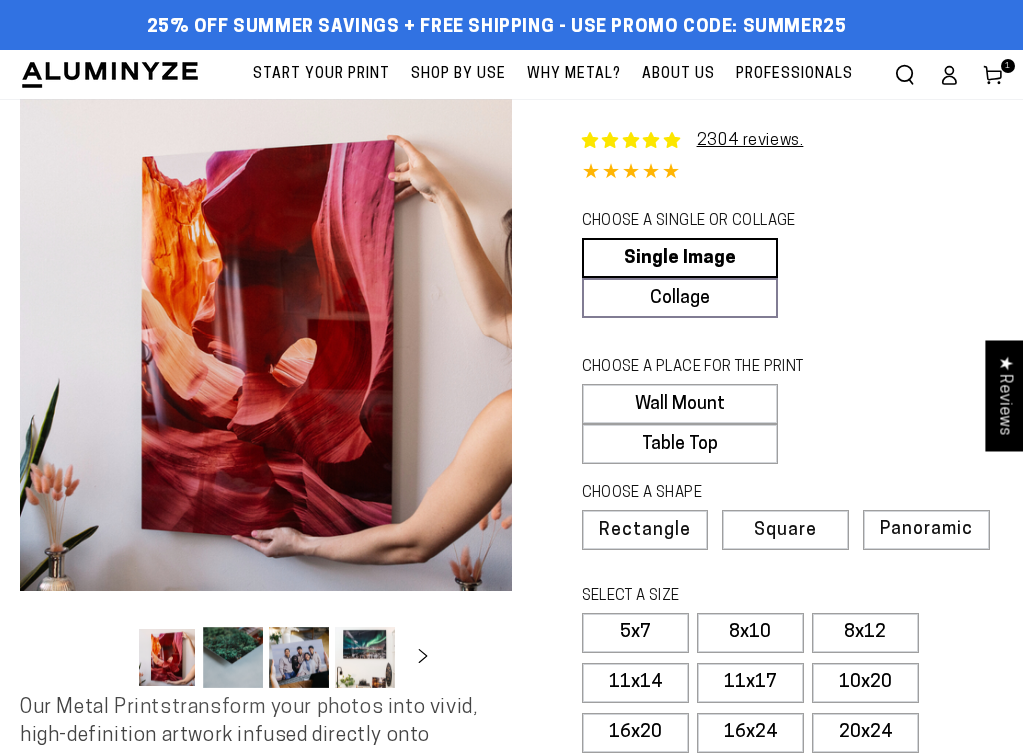 scroll, scrollTop: 0, scrollLeft: 0, axis: both 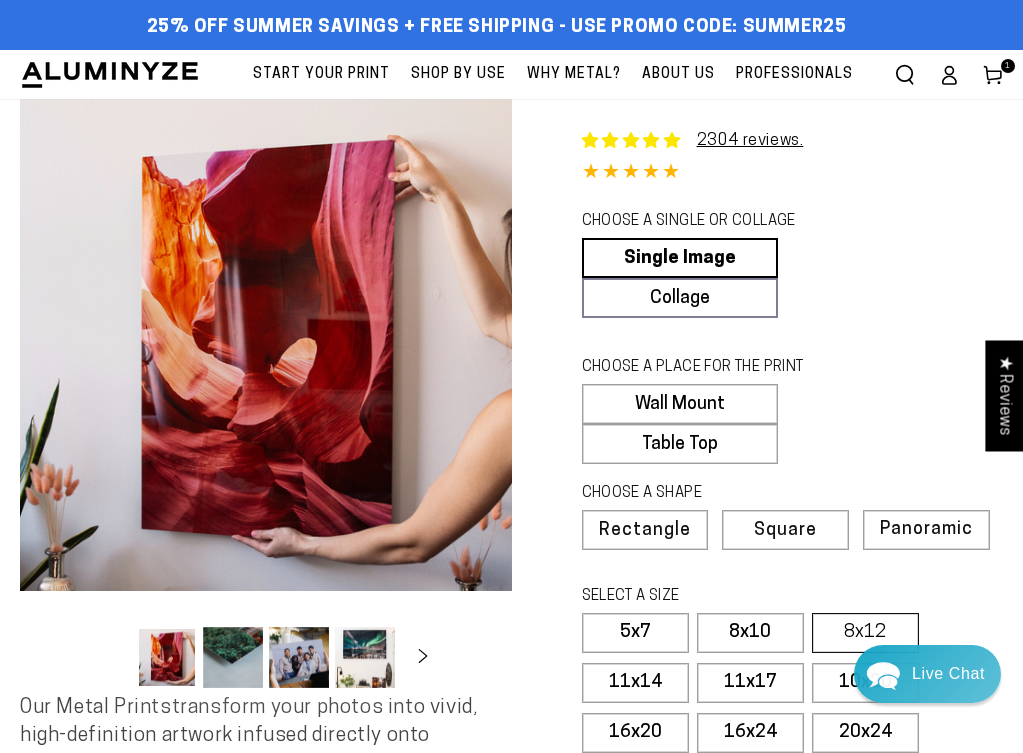 click on "8x12" at bounding box center [865, 633] 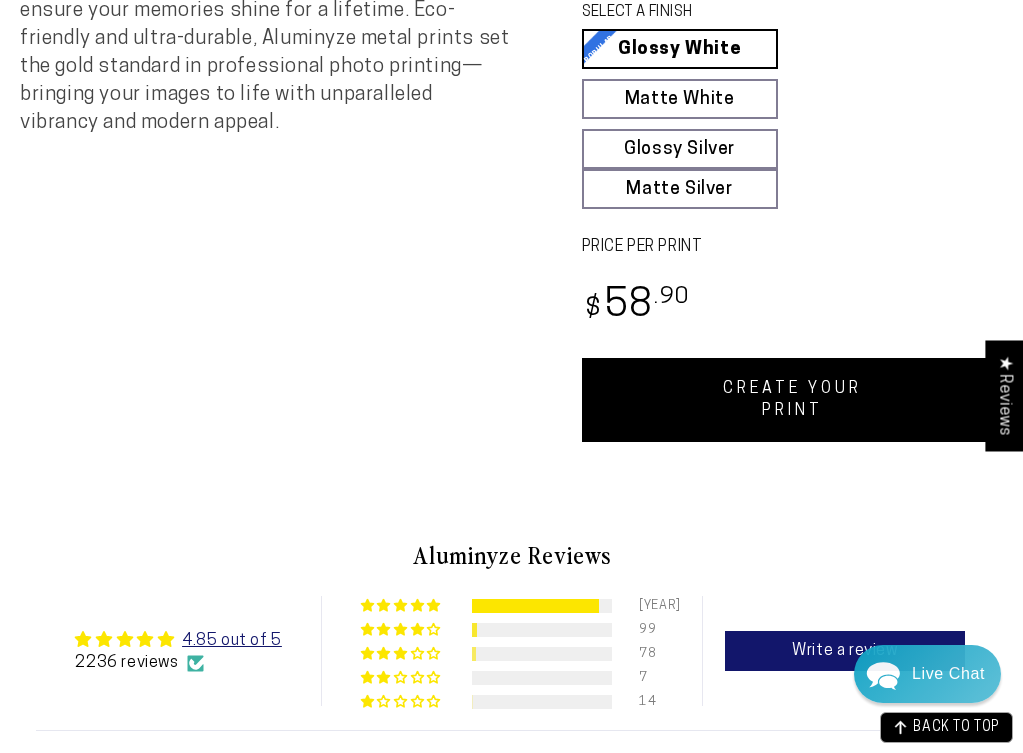 scroll, scrollTop: 864, scrollLeft: 0, axis: vertical 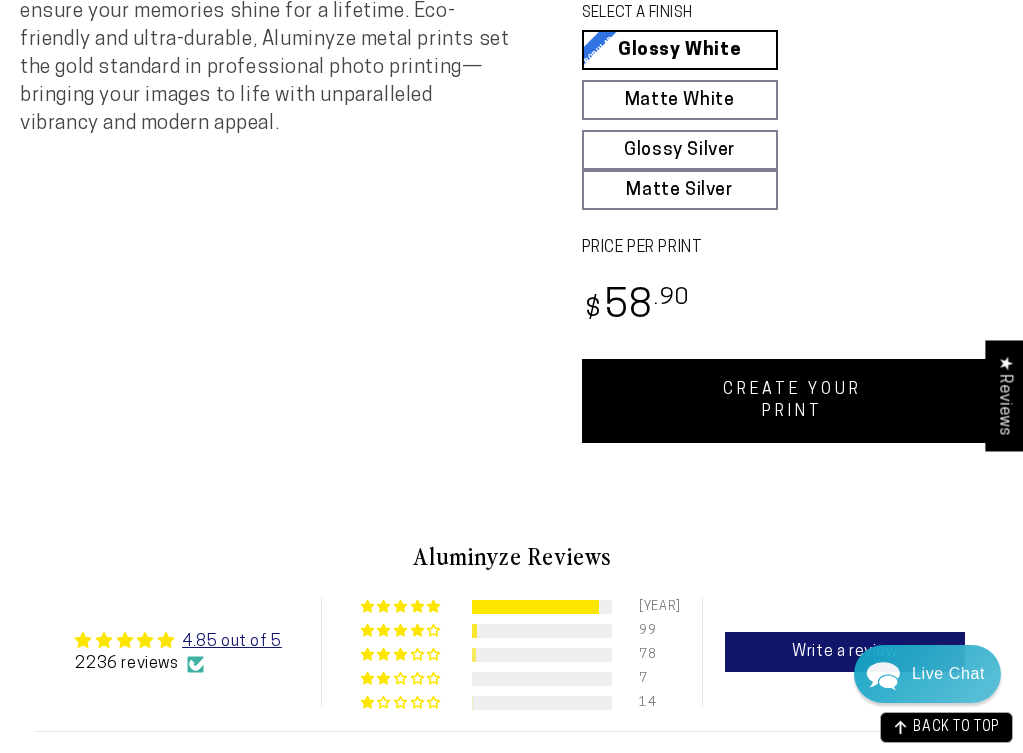 click on "CREATE YOUR PRINT" at bounding box center (793, 401) 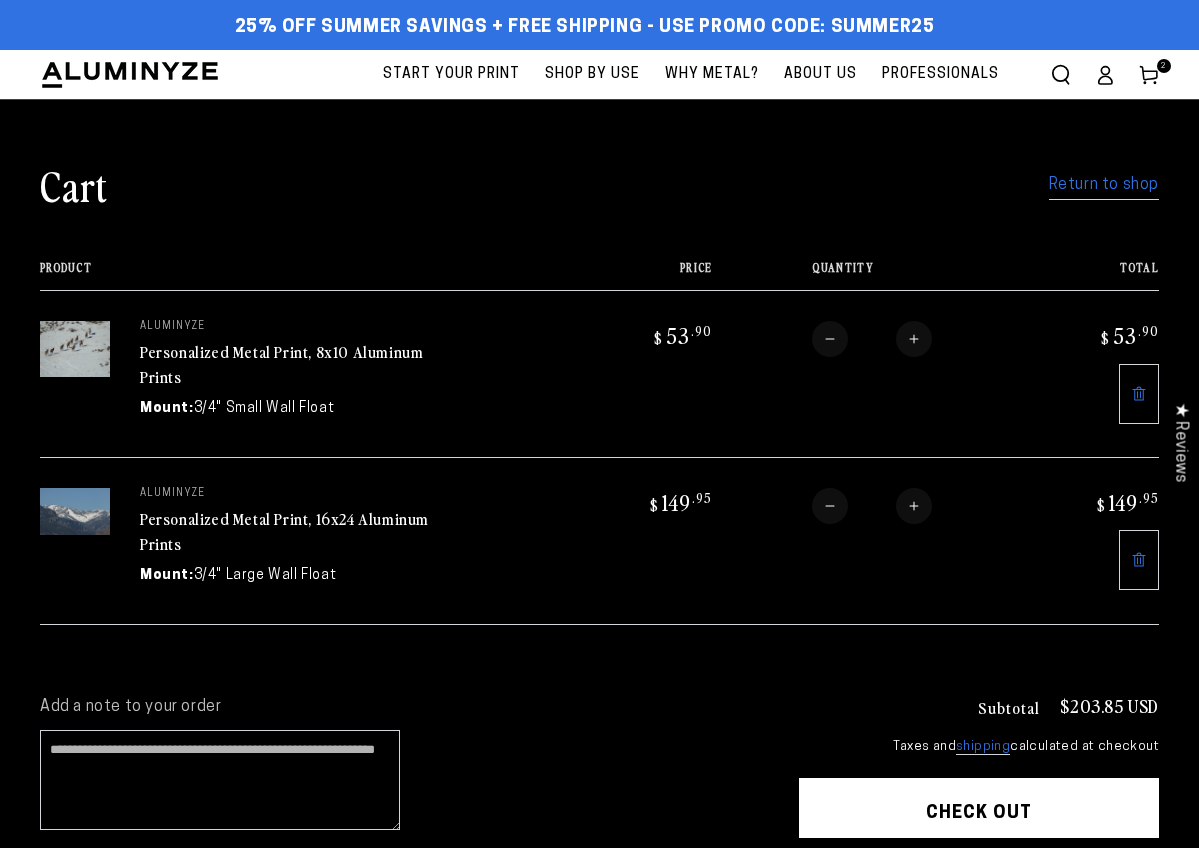 scroll, scrollTop: 0, scrollLeft: 0, axis: both 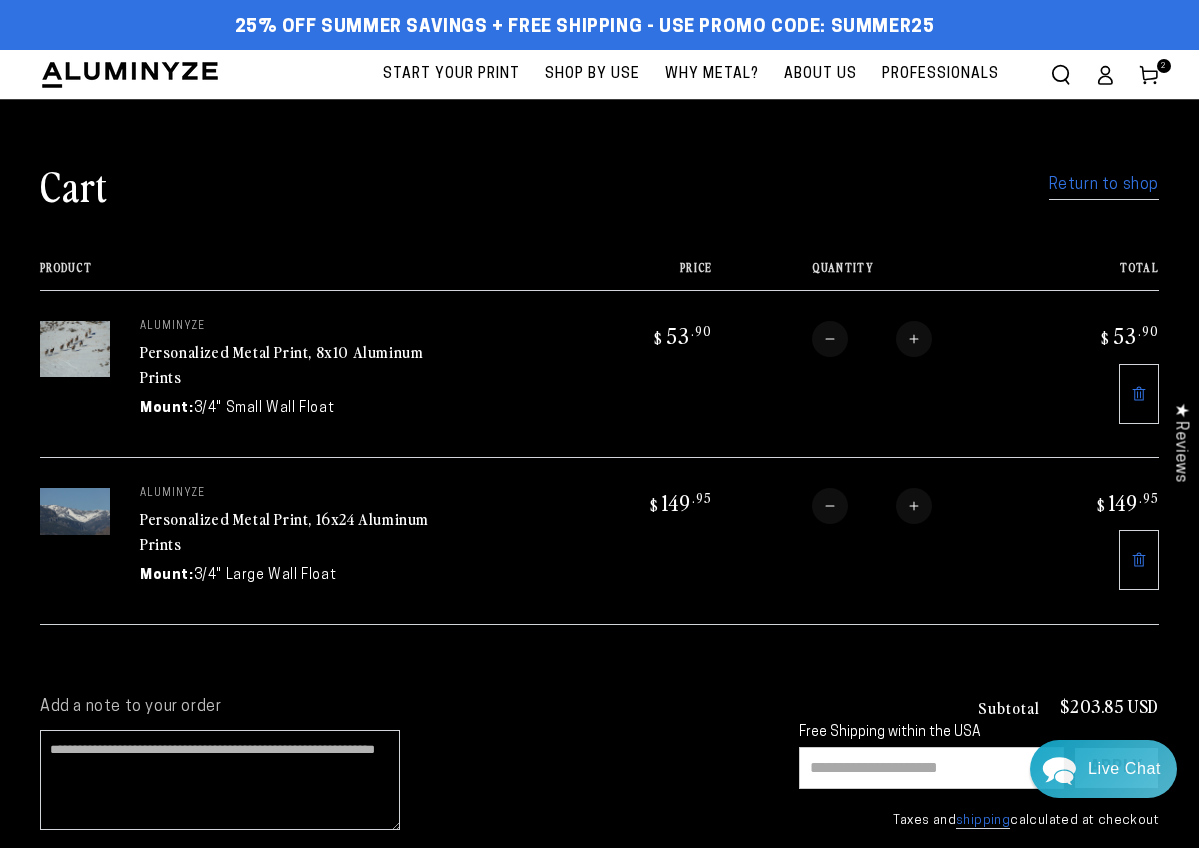 click on "Start Your Print" at bounding box center (451, 74) 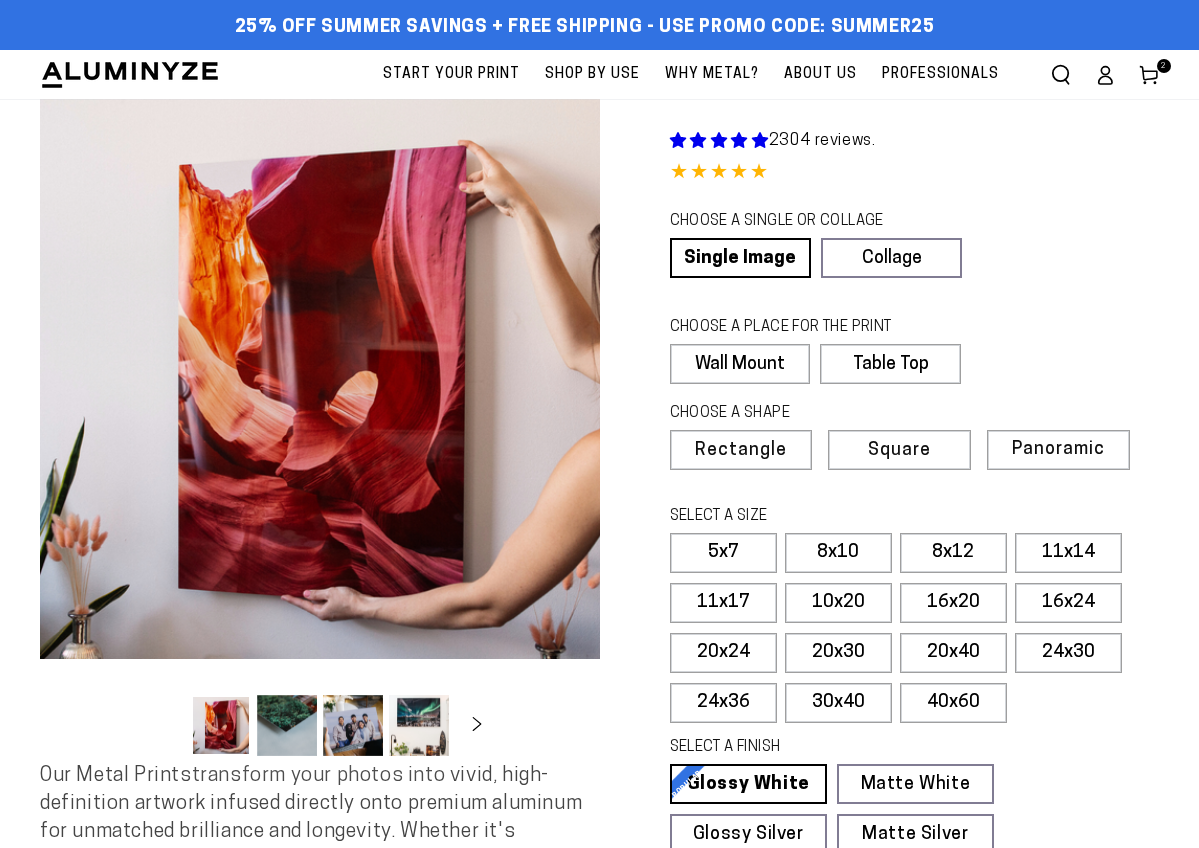 scroll, scrollTop: 0, scrollLeft: 0, axis: both 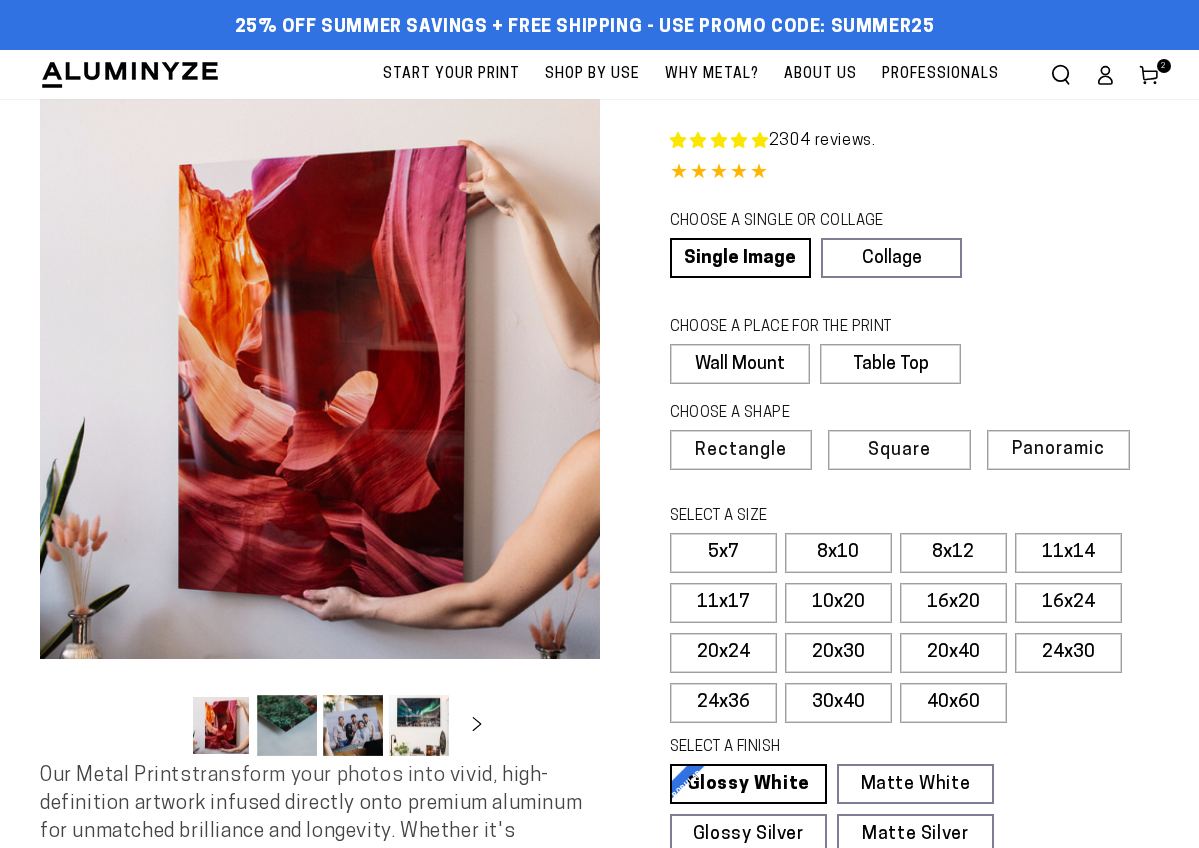 select on "**********" 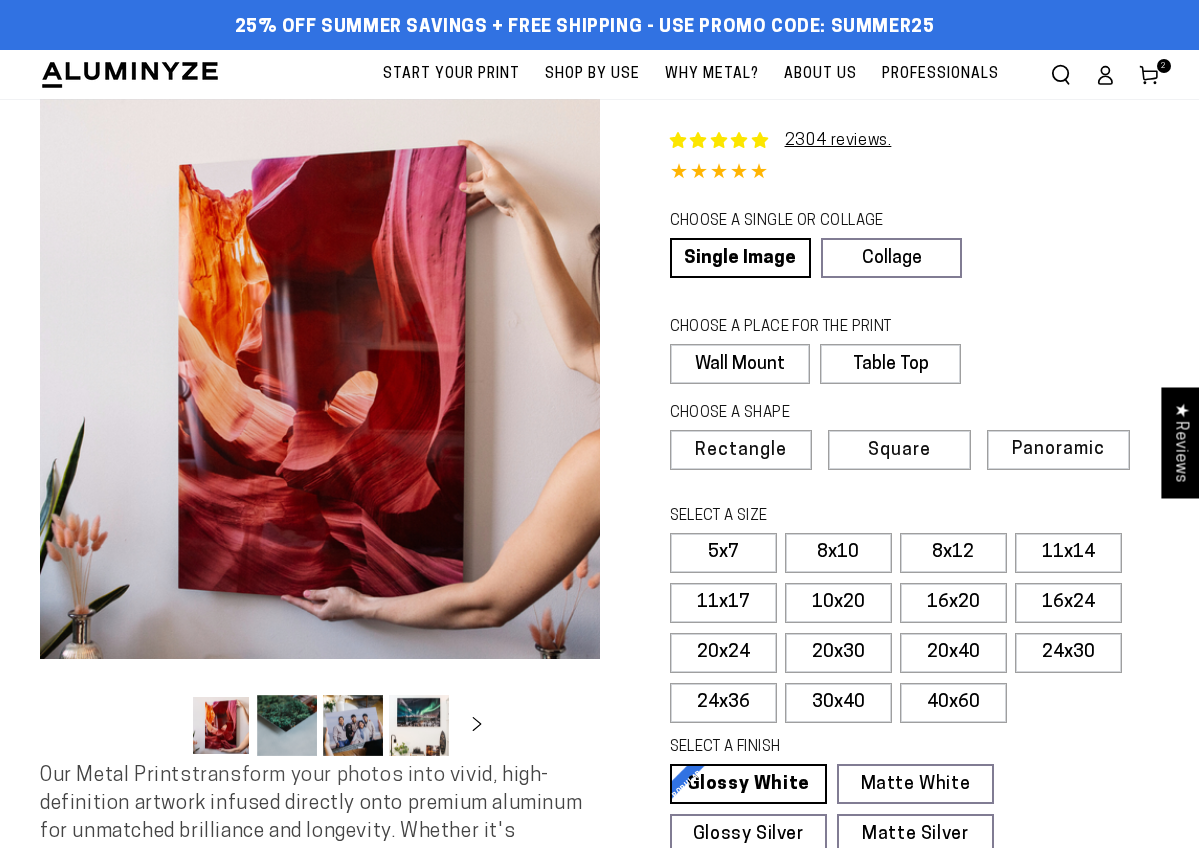 scroll, scrollTop: 0, scrollLeft: 0, axis: both 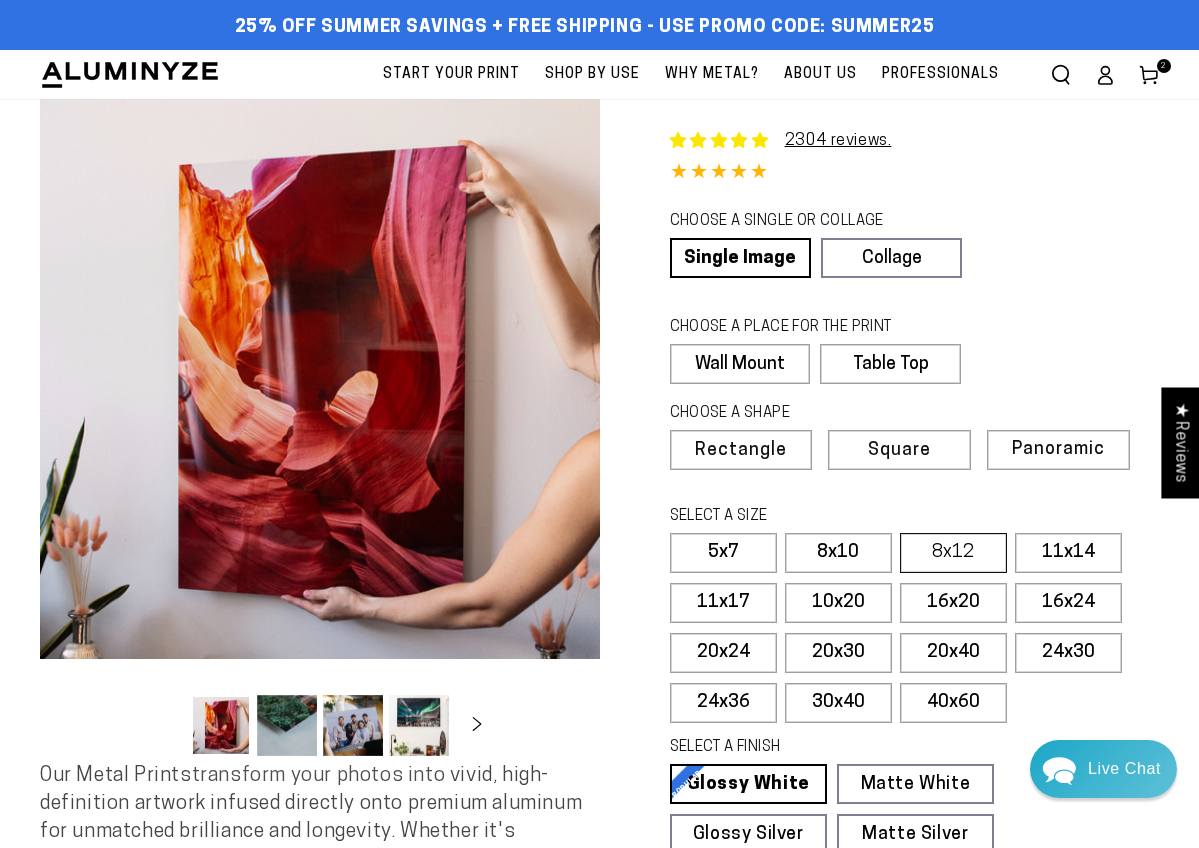 click on "8x12" at bounding box center (953, 553) 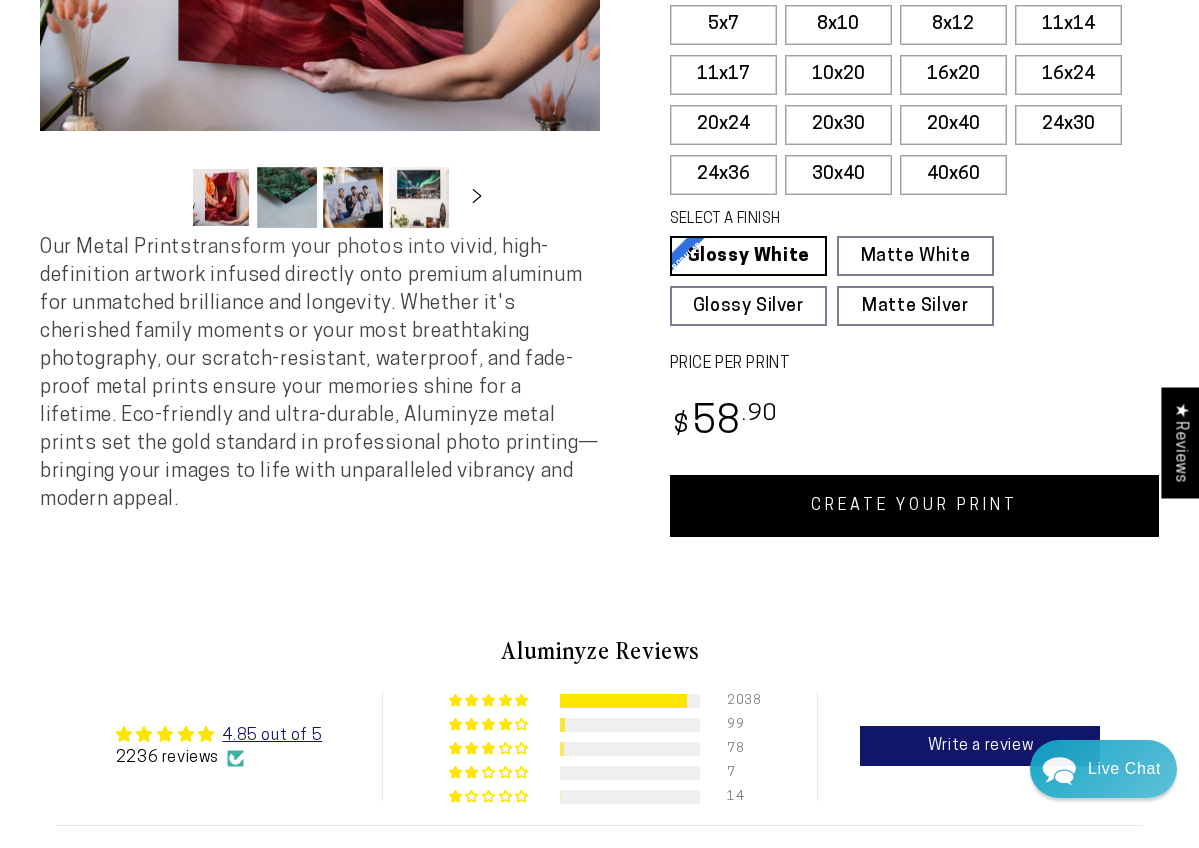 scroll, scrollTop: 517, scrollLeft: 0, axis: vertical 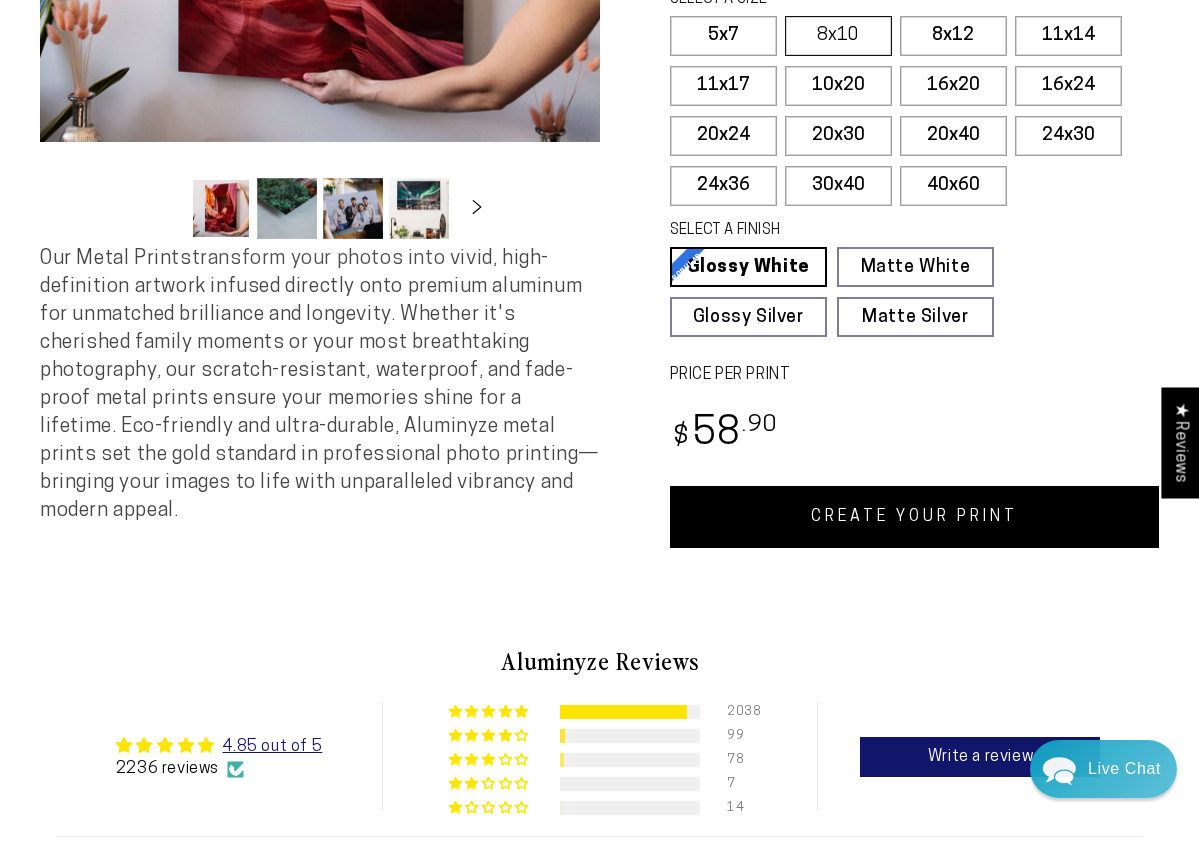 click on "8x10" at bounding box center [838, 36] 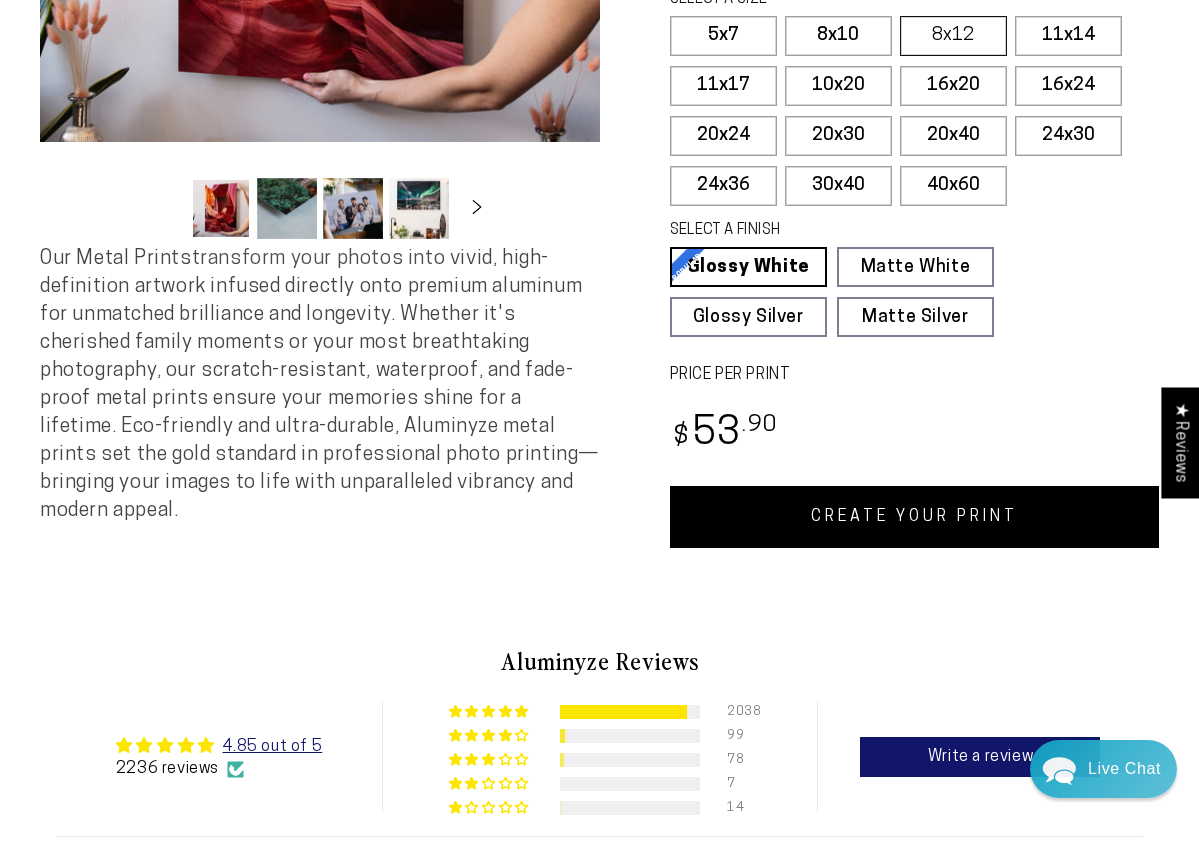 click on "8x12" at bounding box center [953, 36] 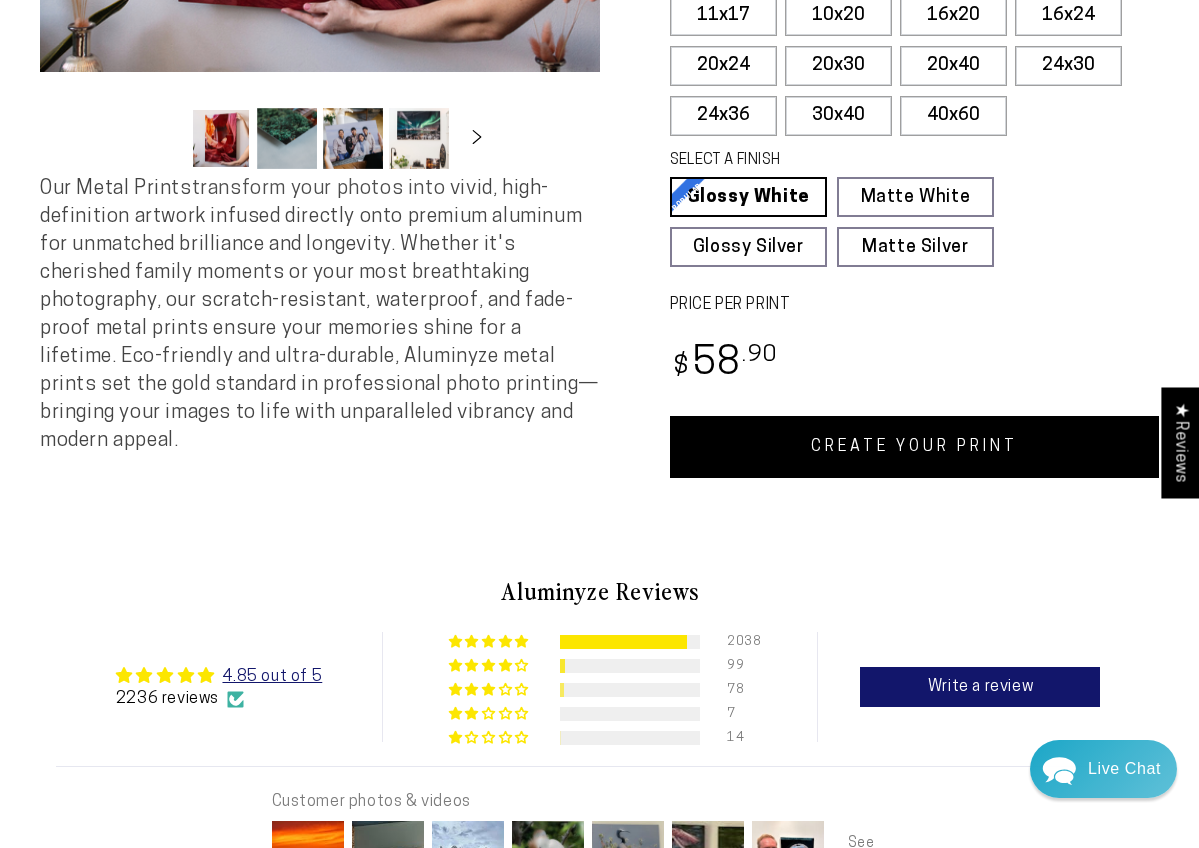 scroll, scrollTop: 586, scrollLeft: 0, axis: vertical 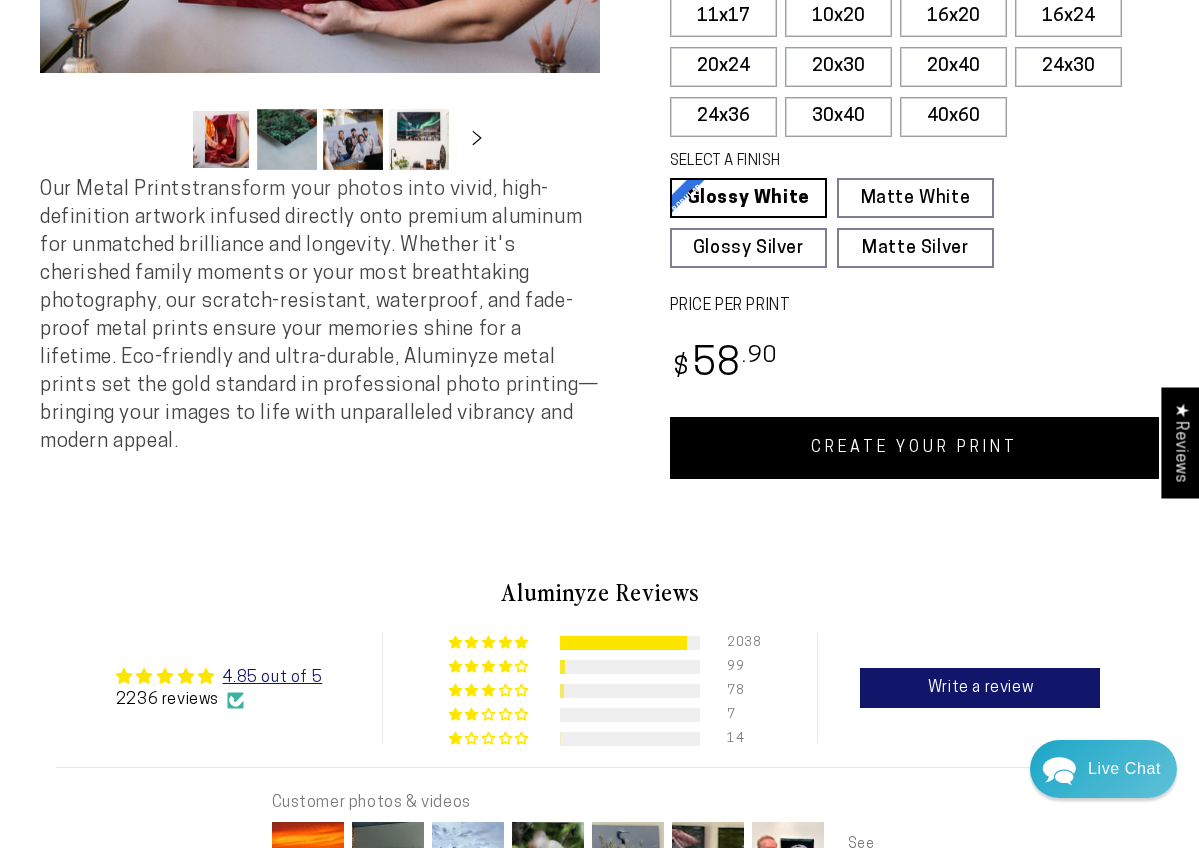 click on "CREATE YOUR PRINT" at bounding box center [915, 448] 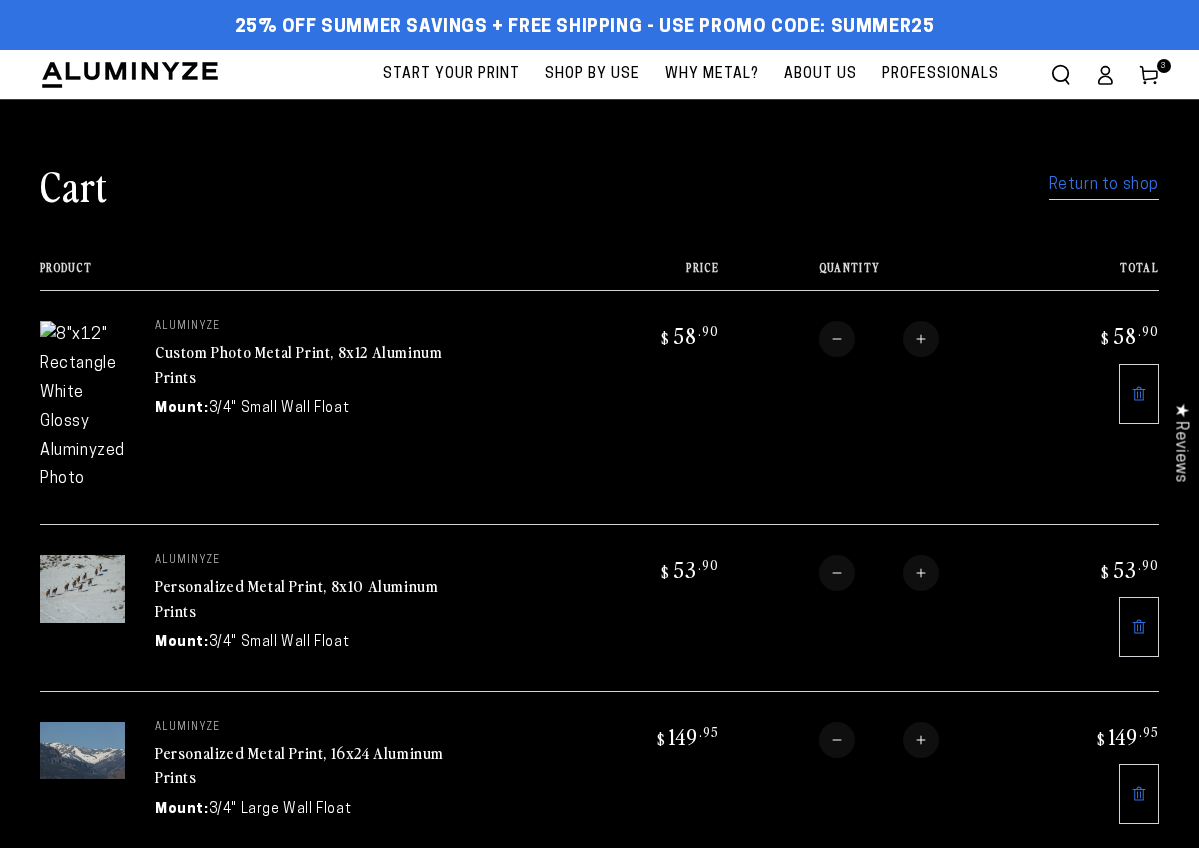 scroll, scrollTop: 0, scrollLeft: 0, axis: both 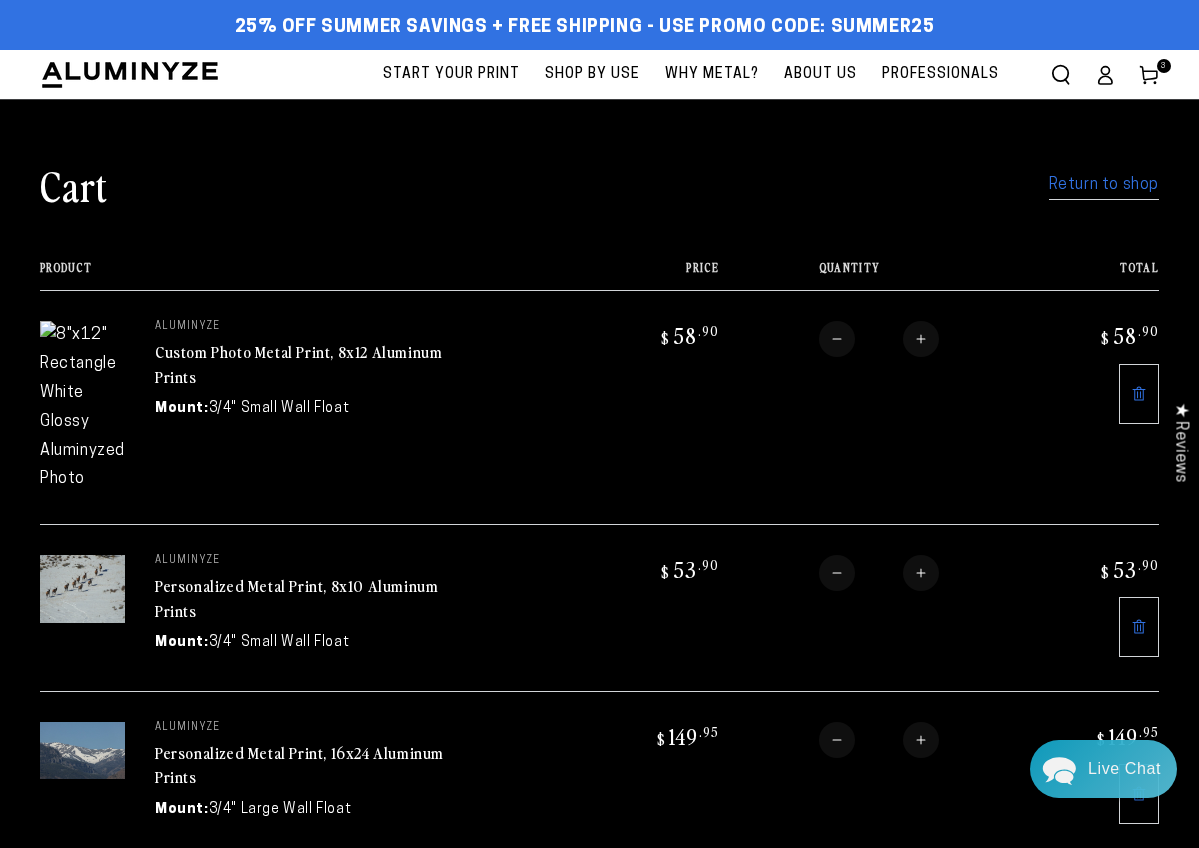 click 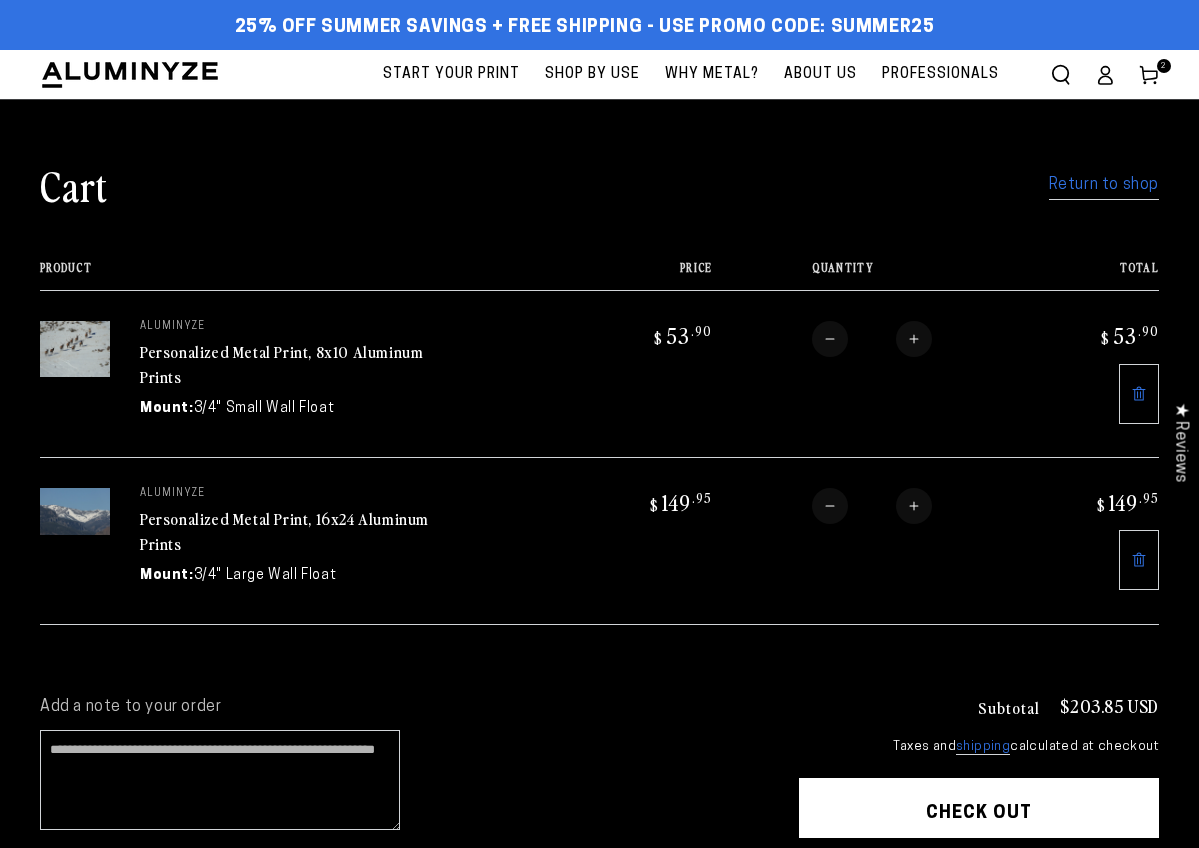 scroll, scrollTop: 0, scrollLeft: 0, axis: both 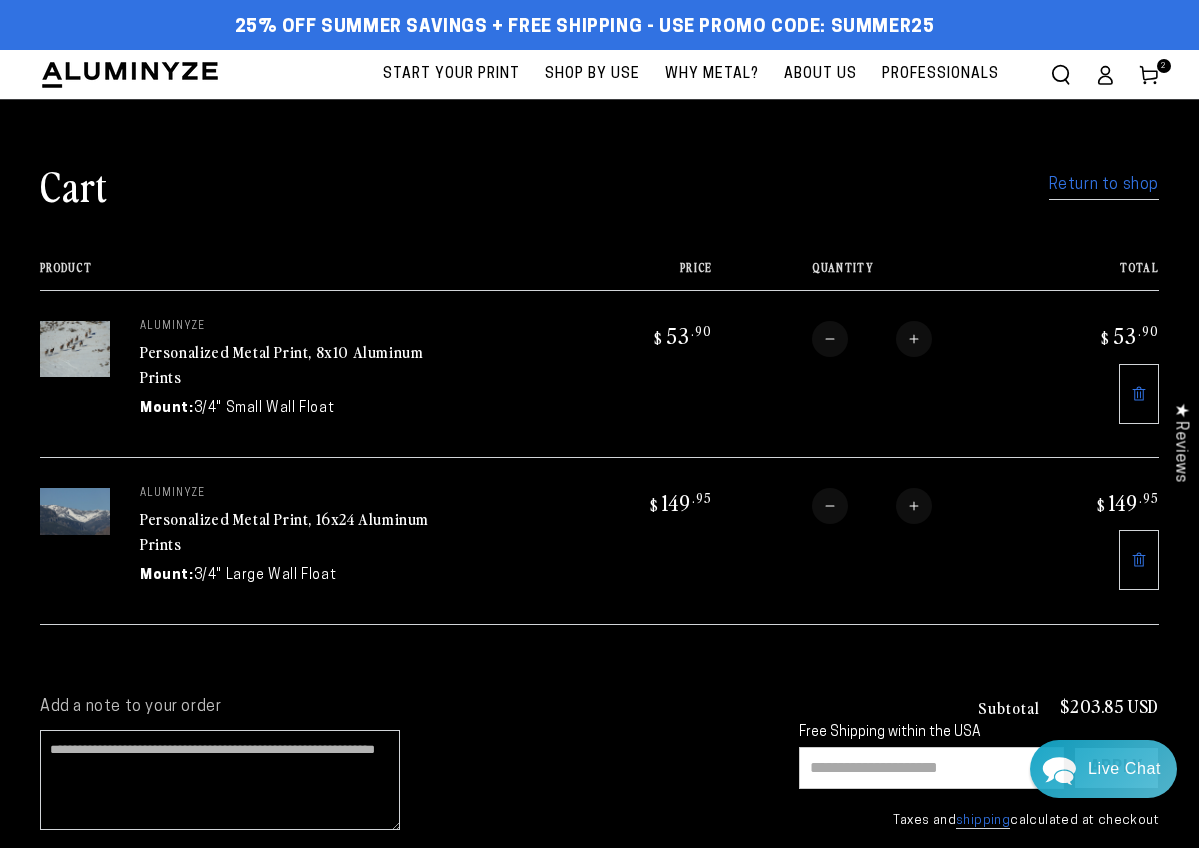 click on "Start Your Print" at bounding box center [451, 74] 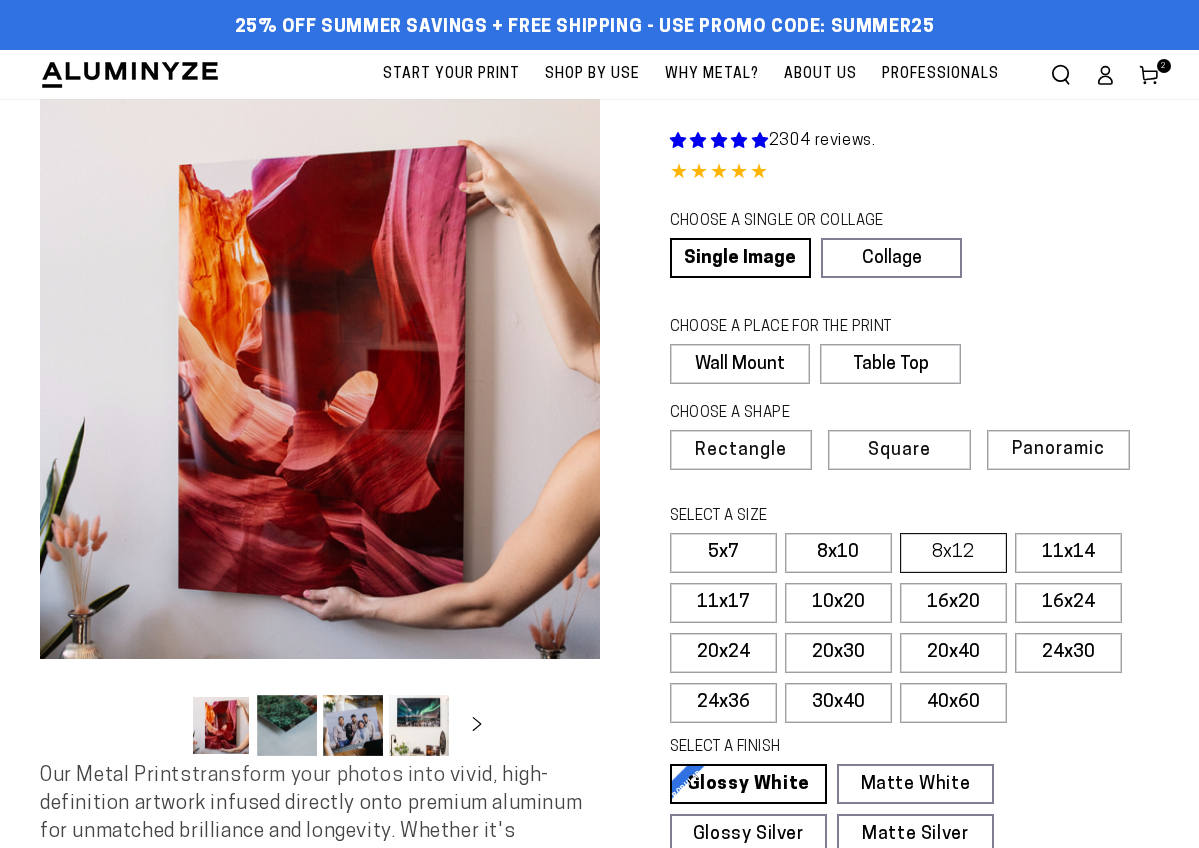 scroll, scrollTop: 0, scrollLeft: 0, axis: both 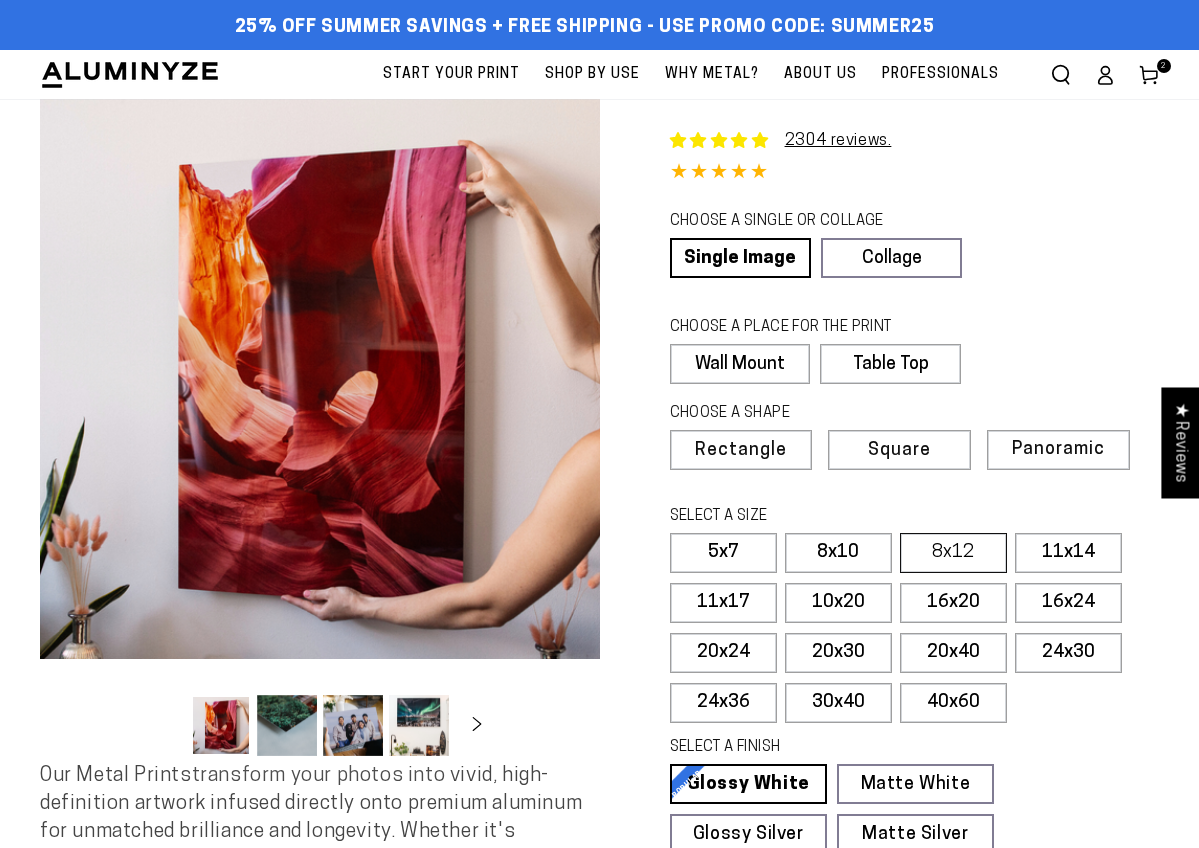 click on "8x12" at bounding box center (953, 553) 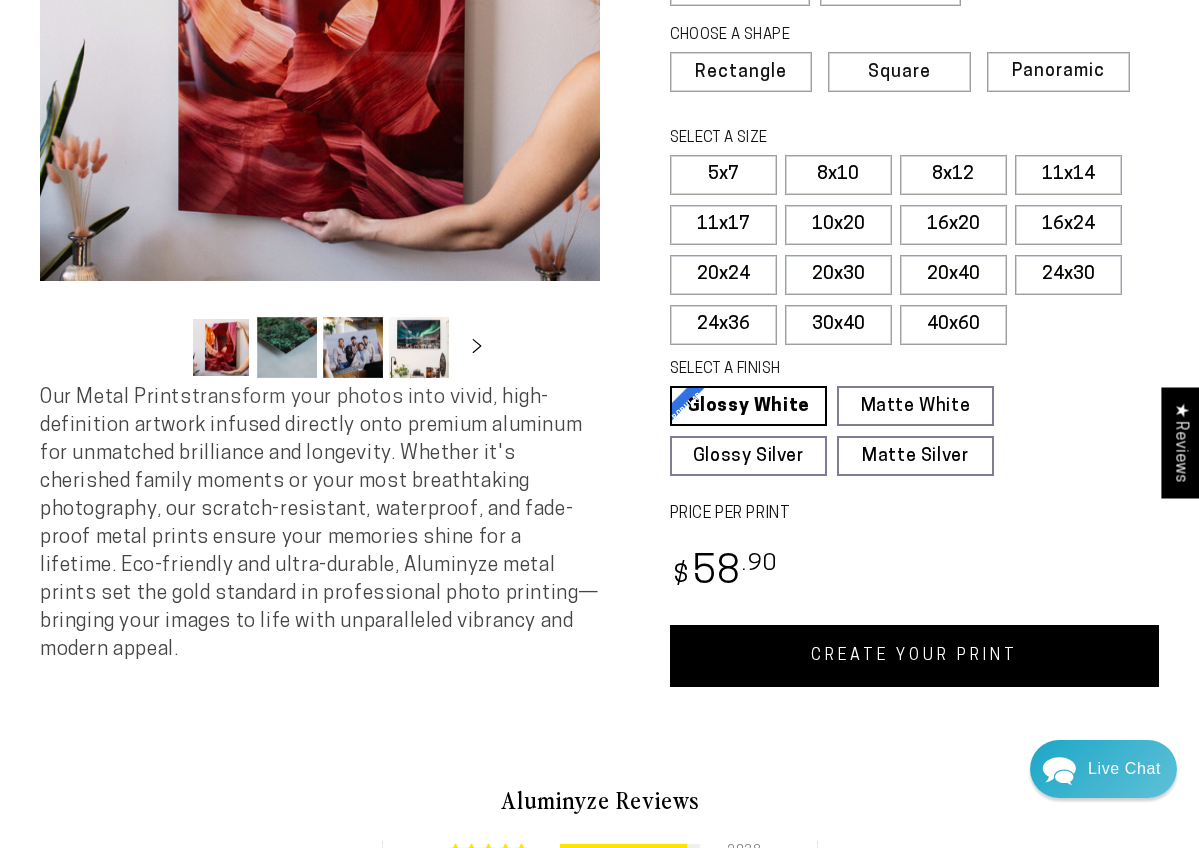 scroll, scrollTop: 480, scrollLeft: 0, axis: vertical 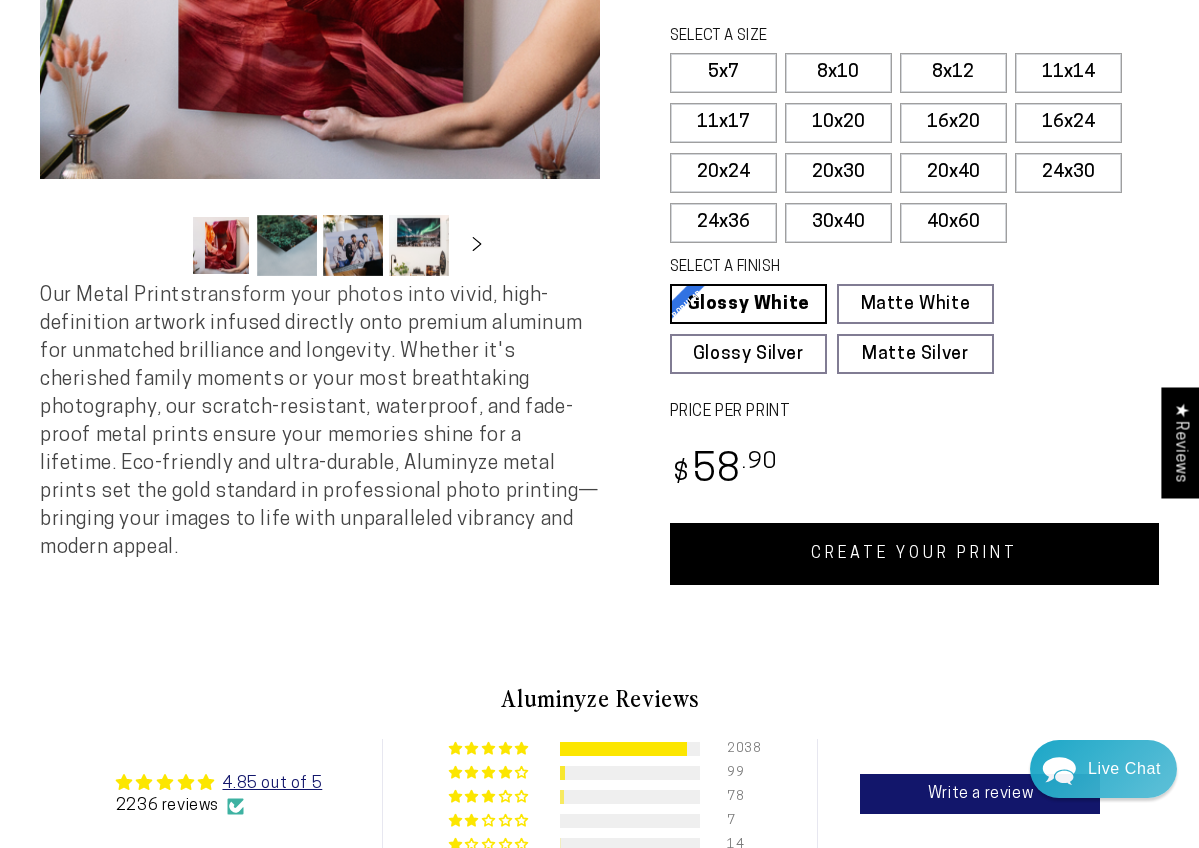 click on "CREATE YOUR PRINT" at bounding box center (915, 554) 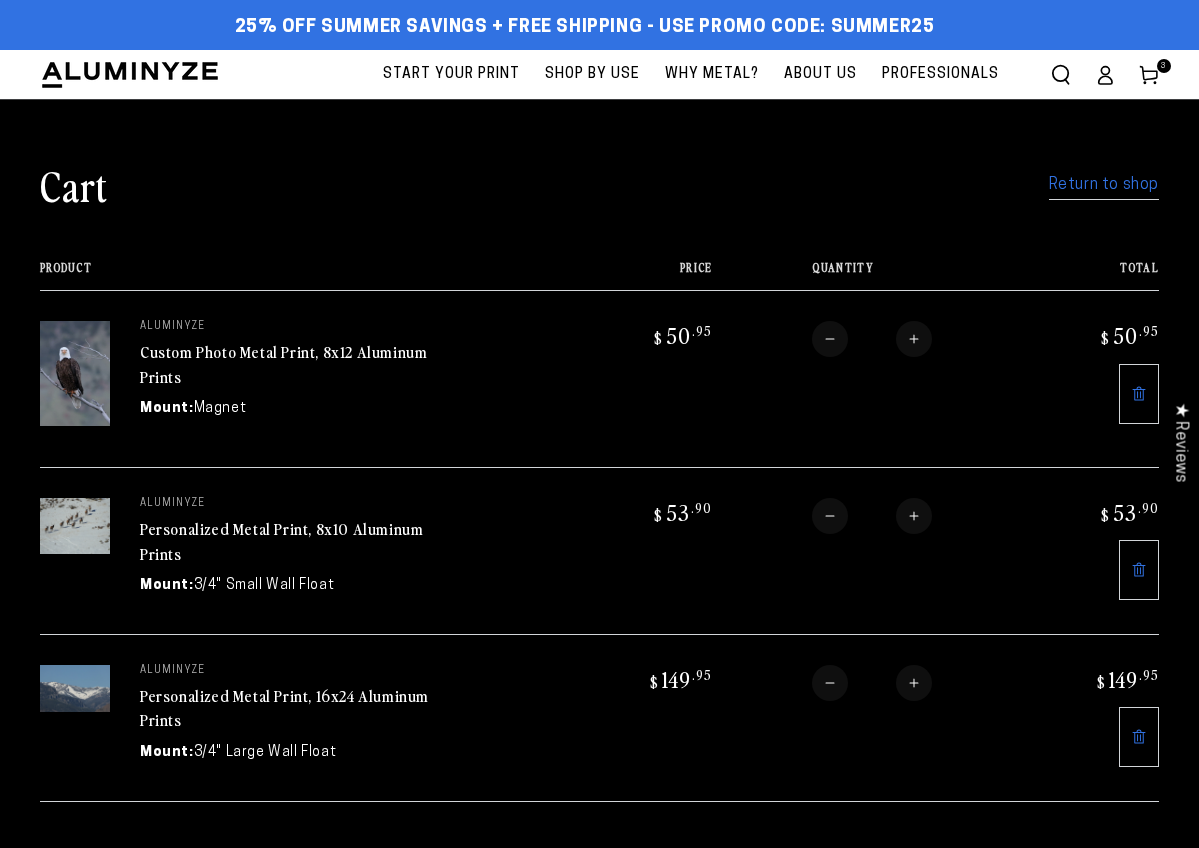 scroll, scrollTop: 0, scrollLeft: 0, axis: both 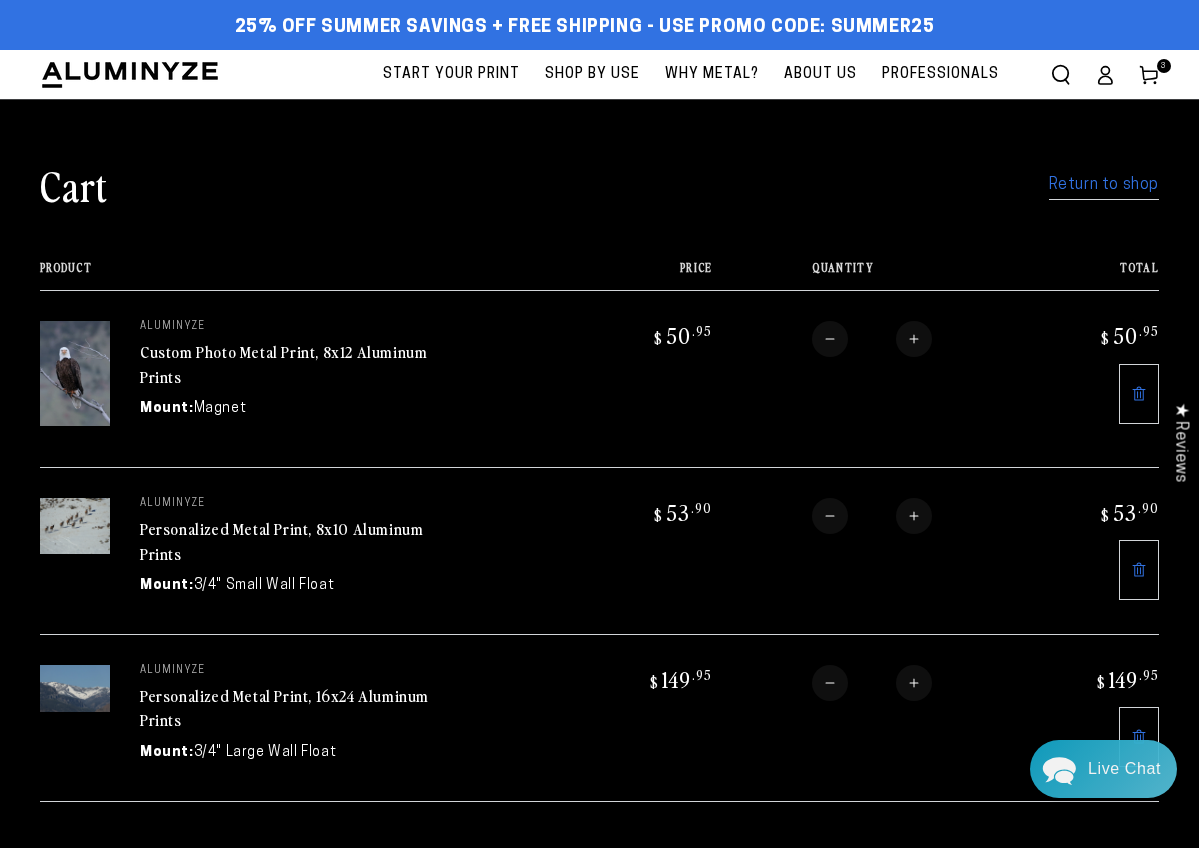 click on "Custom Photo Metal Print, 8x12 Aluminum Prints" at bounding box center [283, 364] 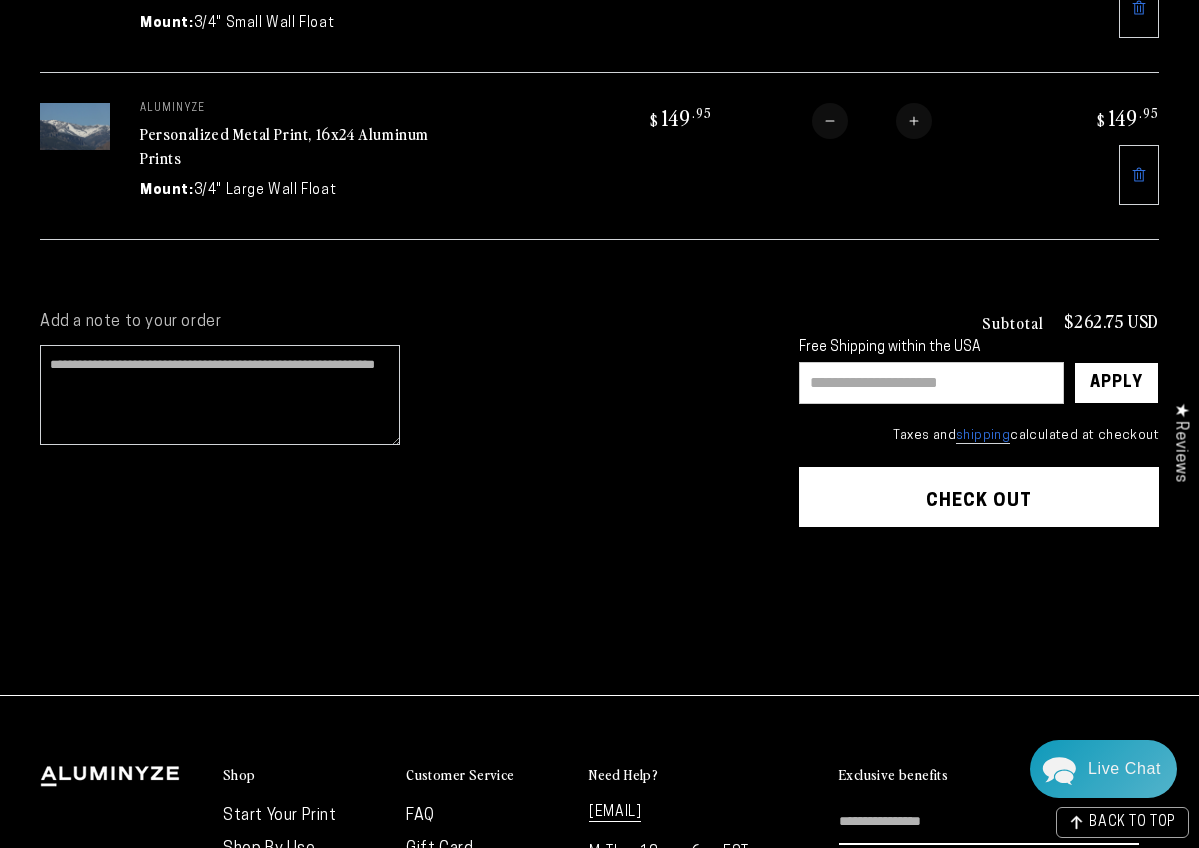 scroll, scrollTop: 537, scrollLeft: 0, axis: vertical 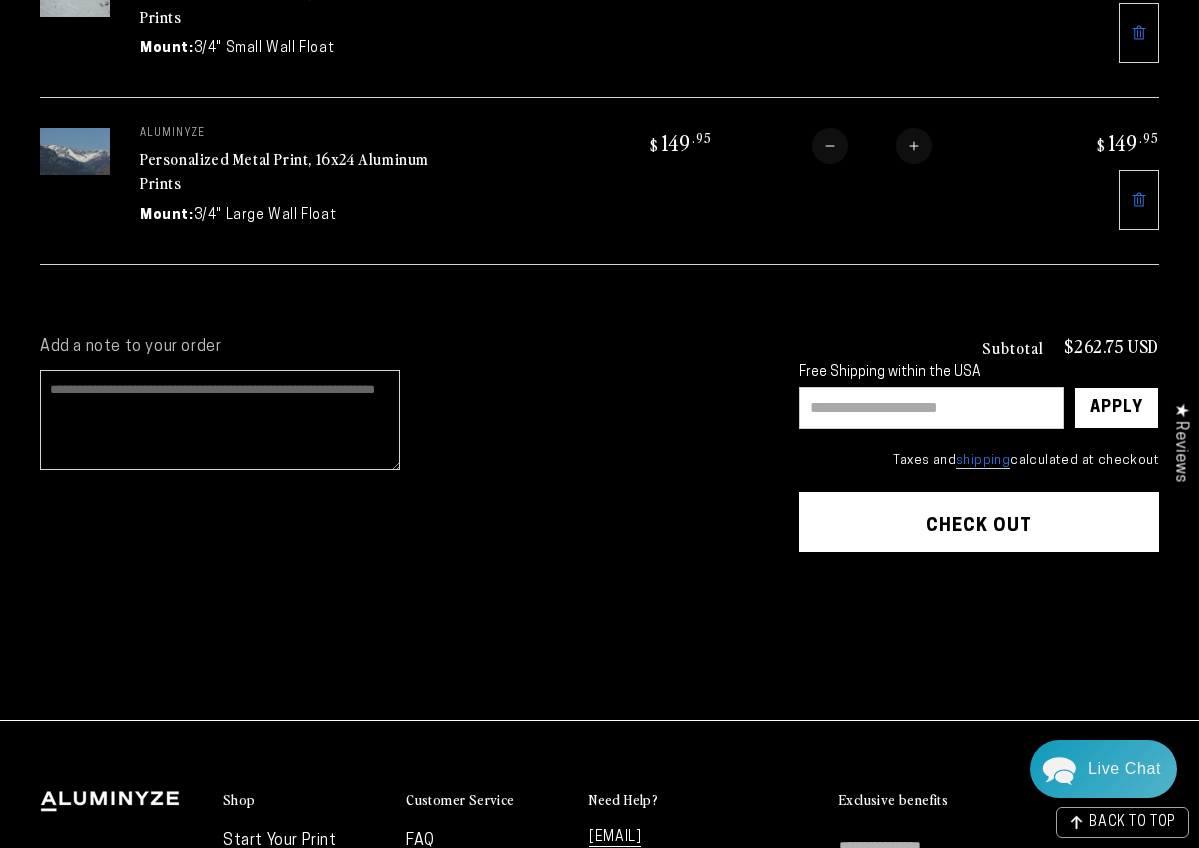 click on "Add a note to your order" at bounding box center (220, 420) 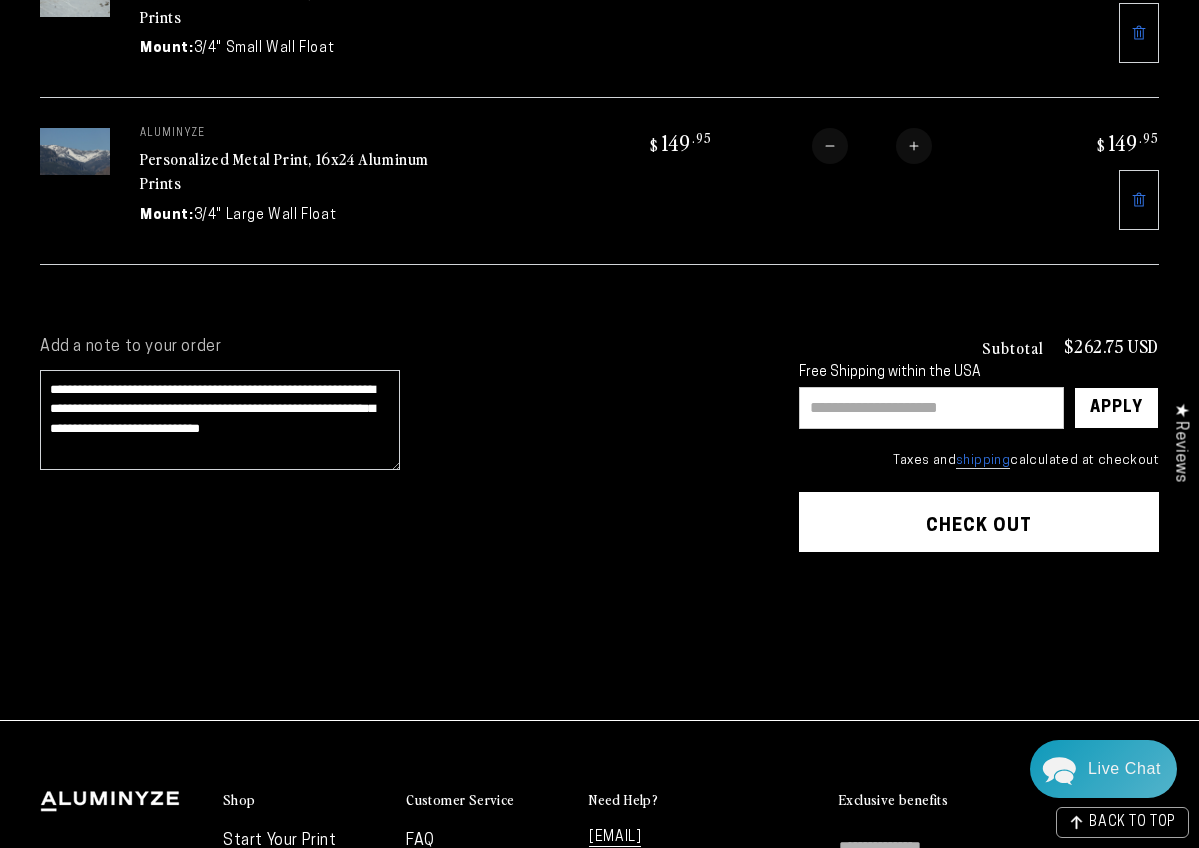 type on "**********" 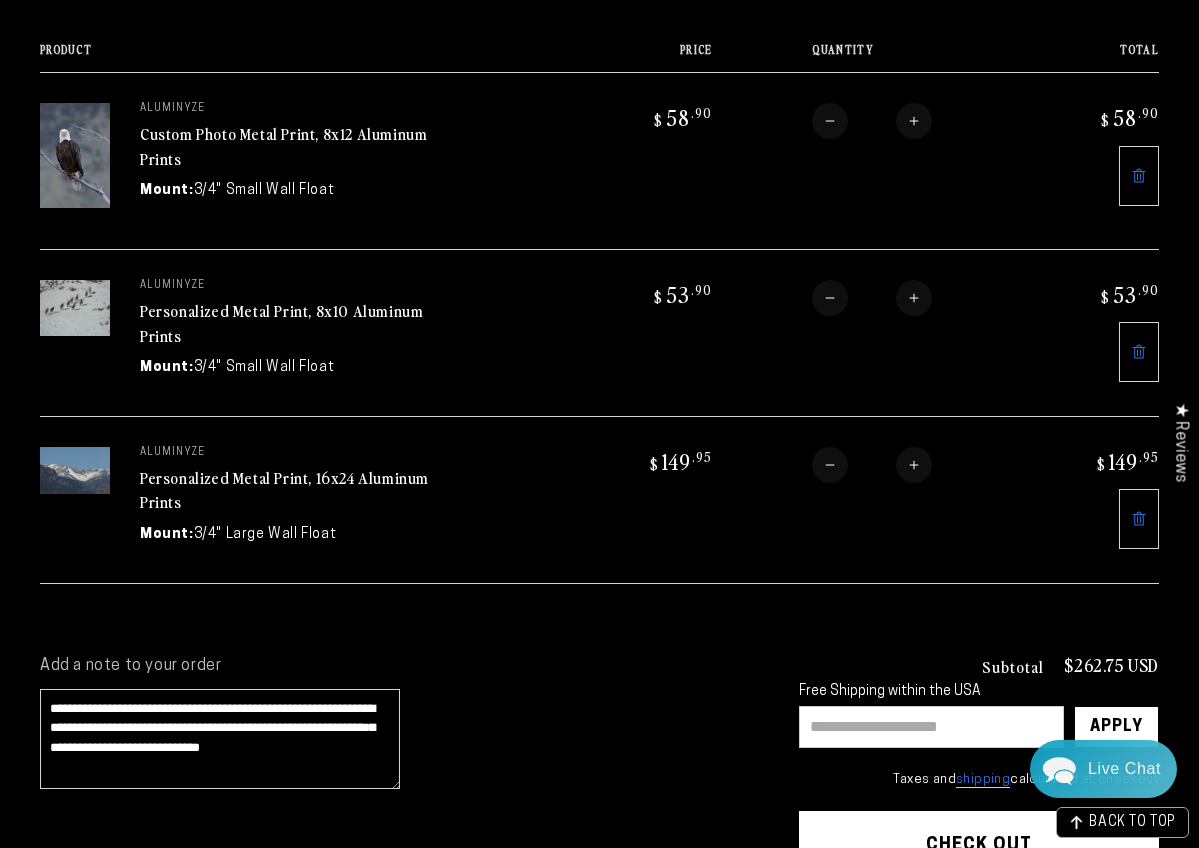 scroll, scrollTop: 236, scrollLeft: 0, axis: vertical 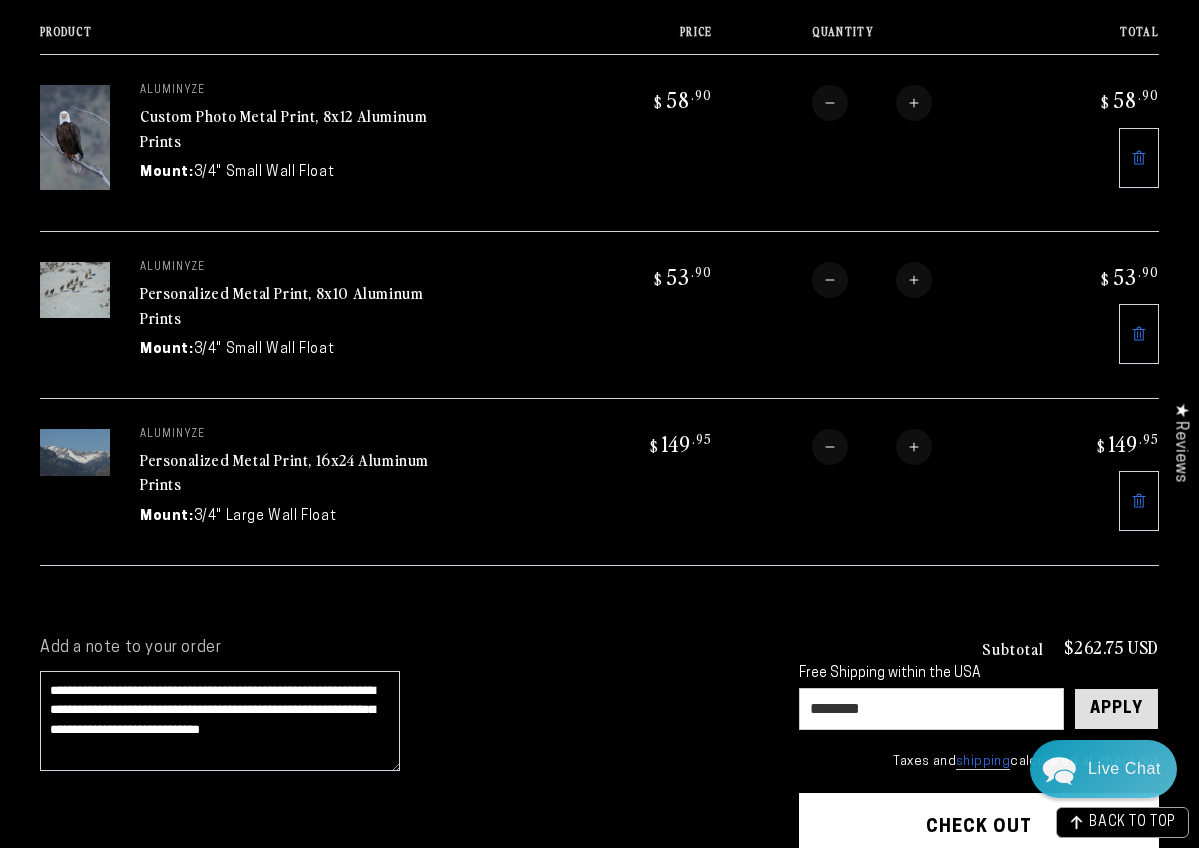 type on "********" 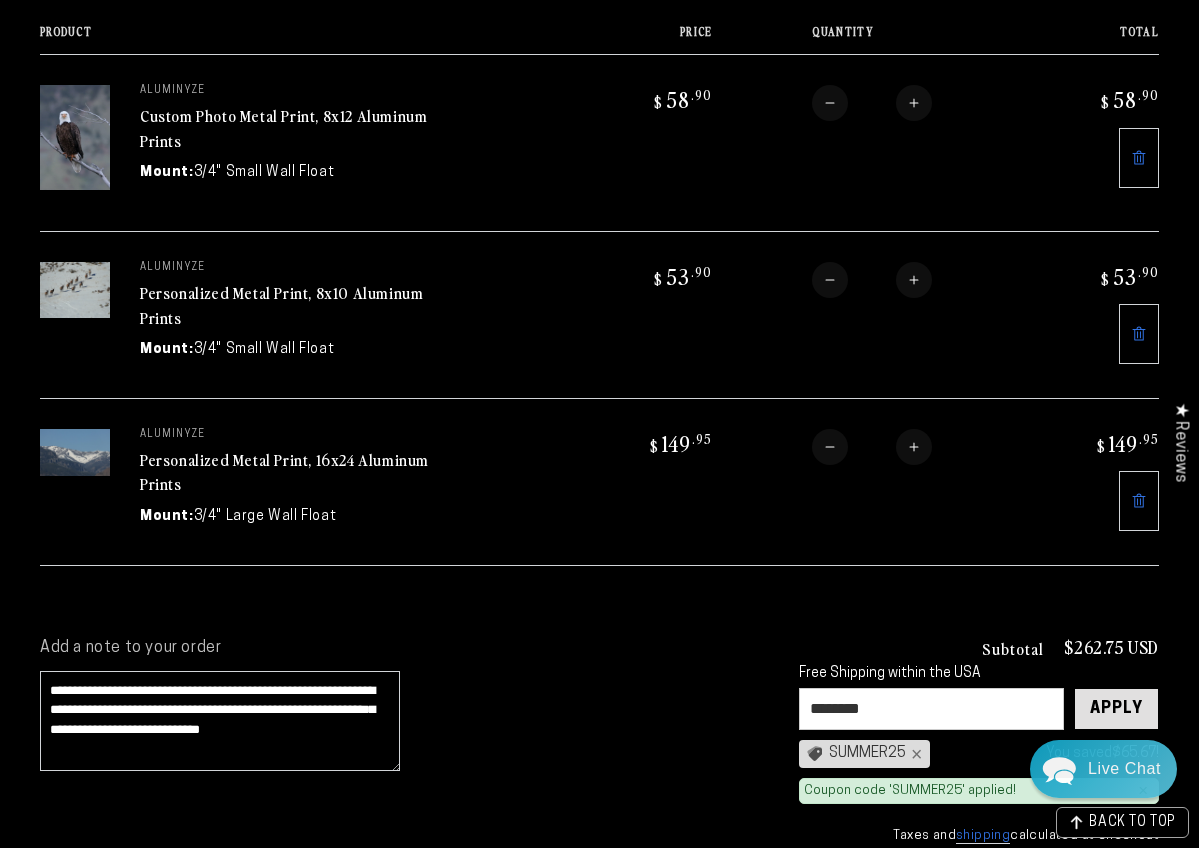 type 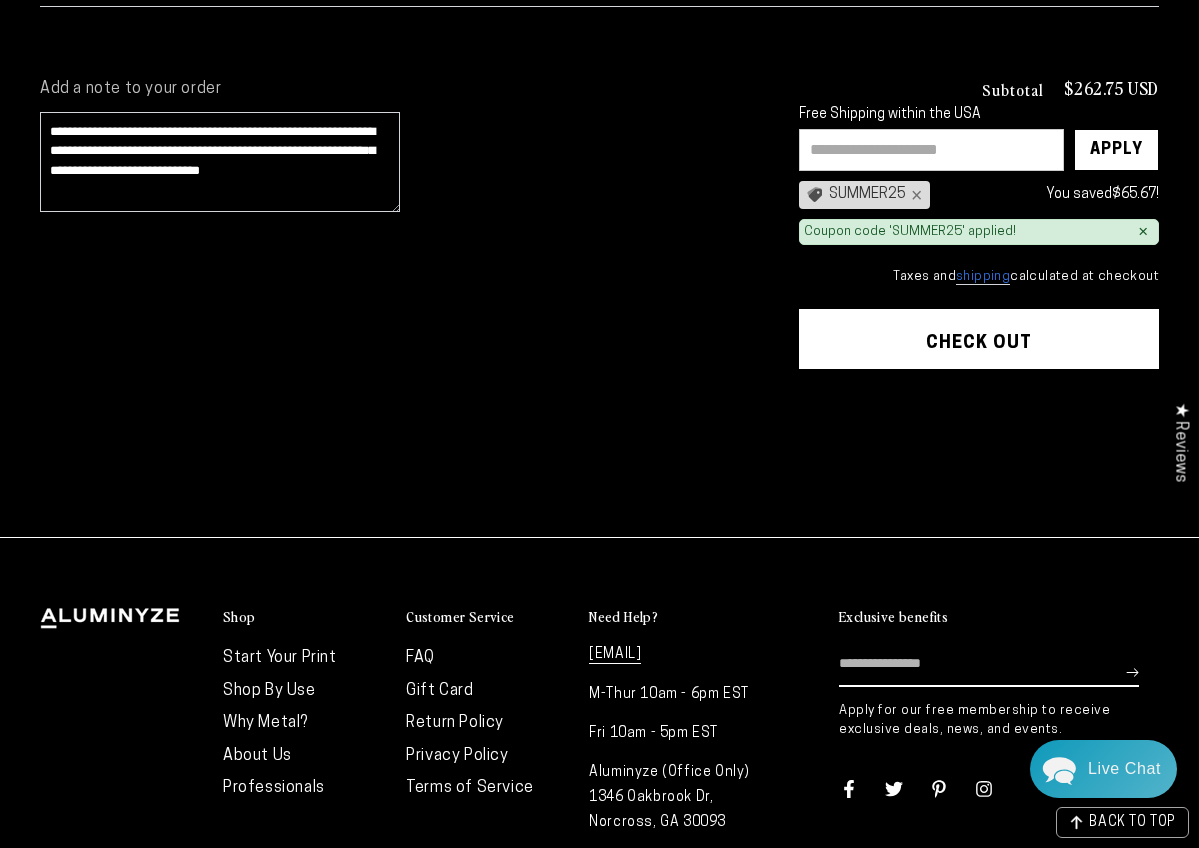 scroll, scrollTop: 791, scrollLeft: 0, axis: vertical 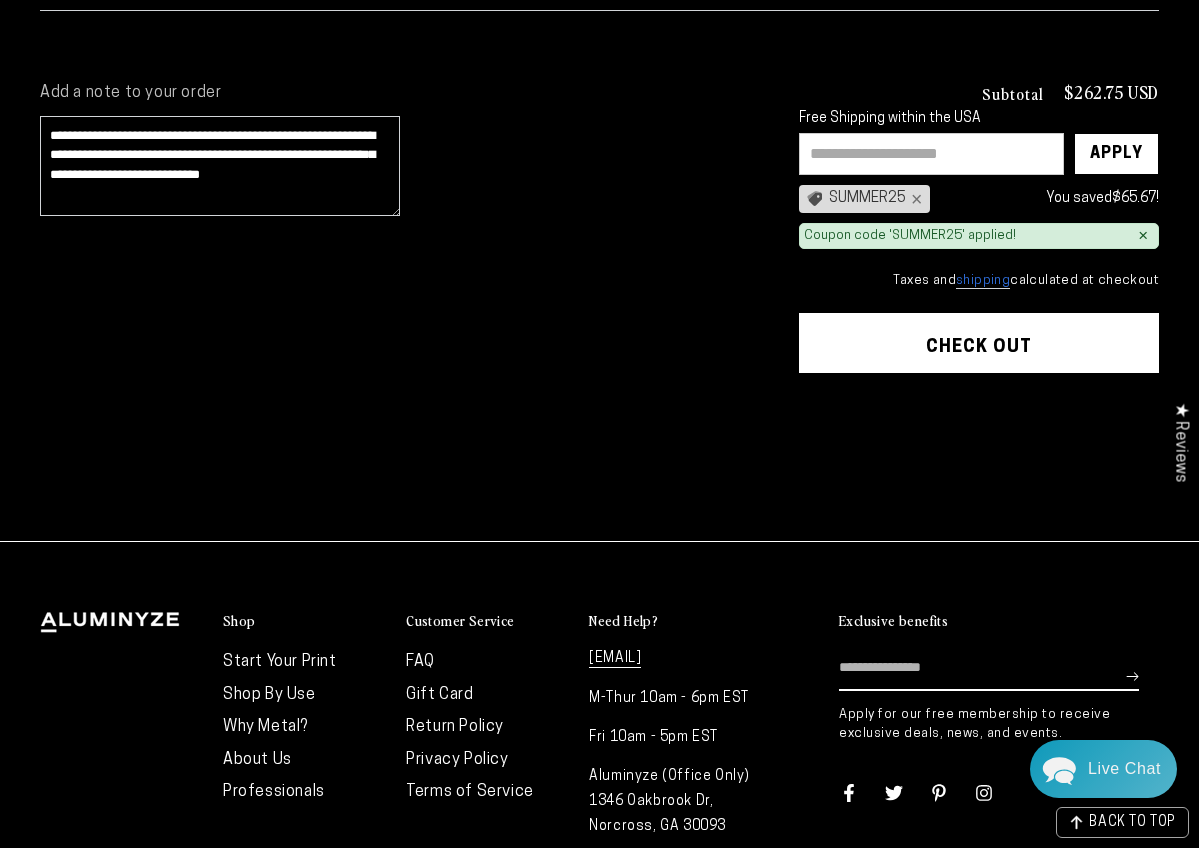 click on "Check out" at bounding box center [979, 343] 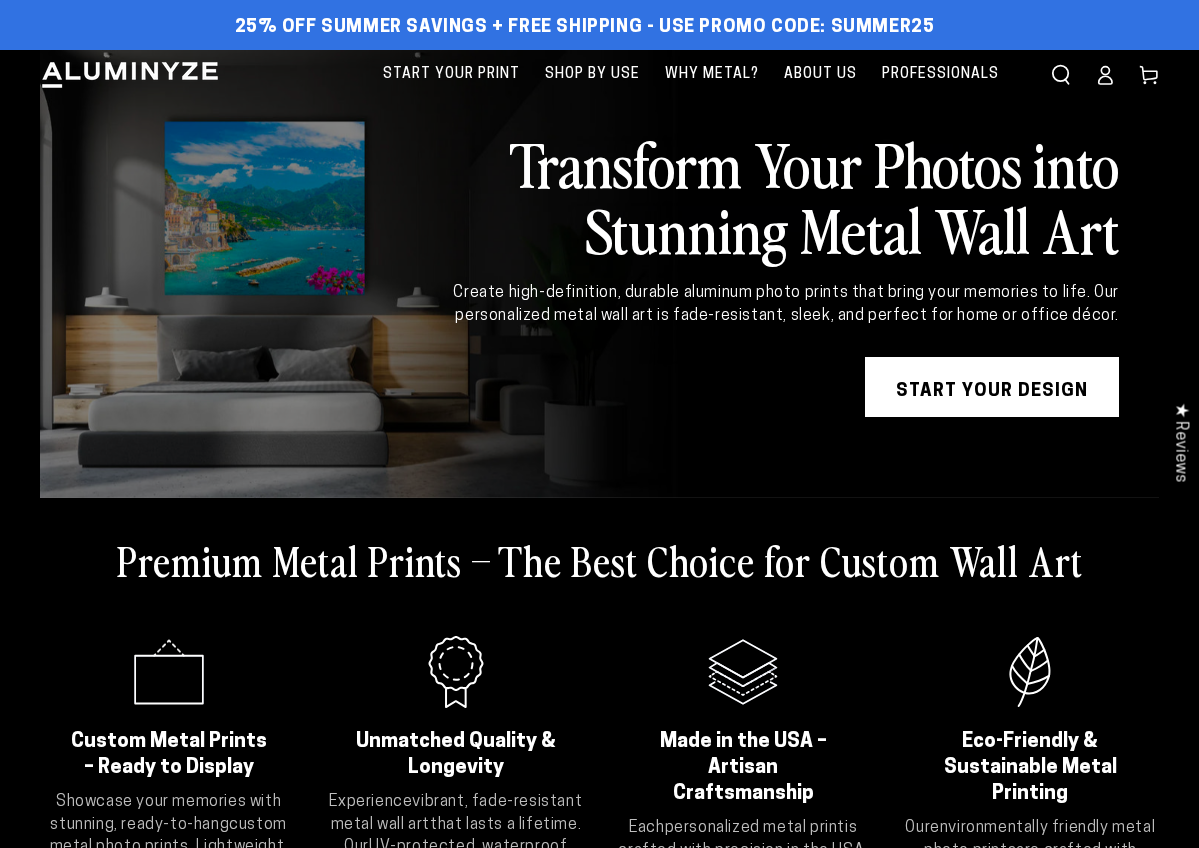 scroll, scrollTop: 0, scrollLeft: 0, axis: both 